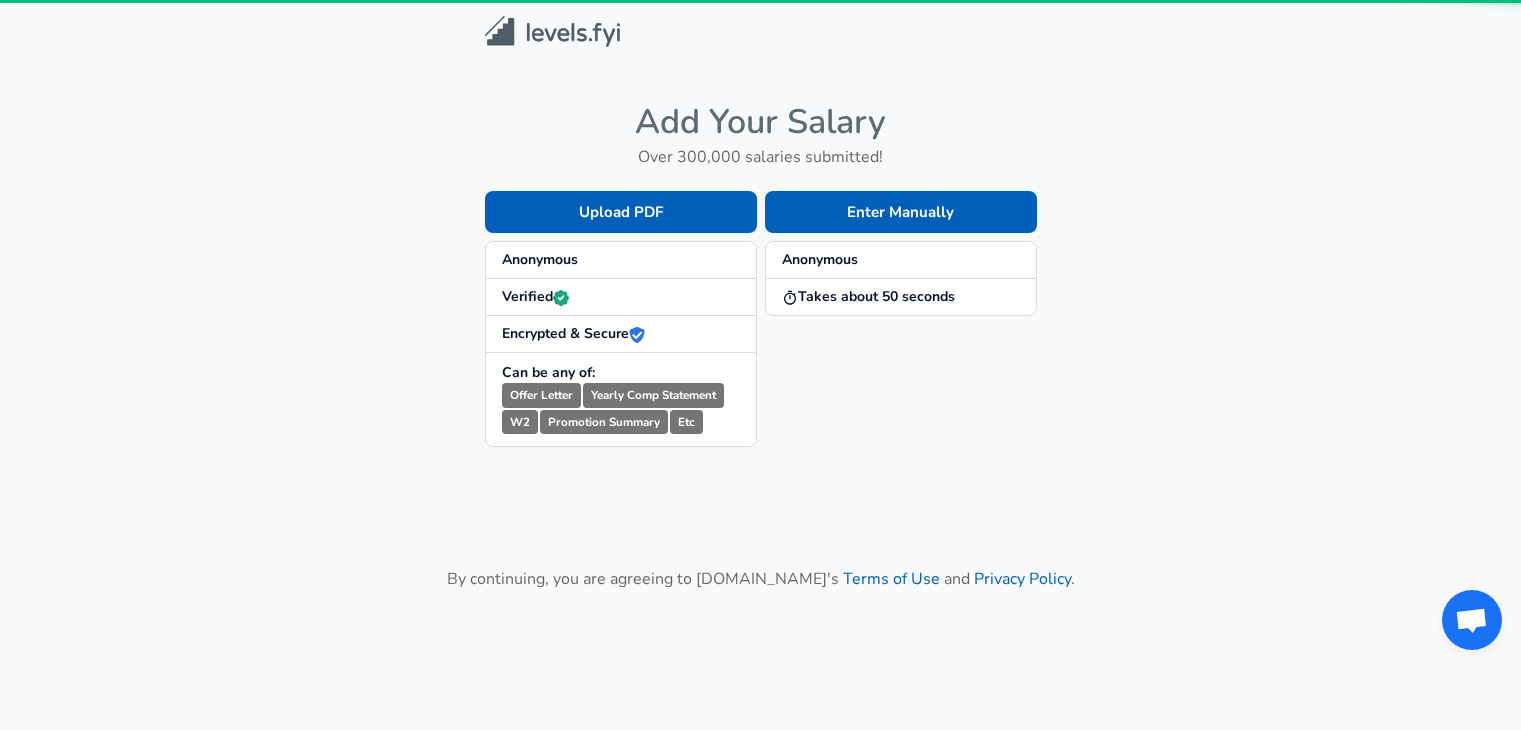 scroll, scrollTop: 0, scrollLeft: 0, axis: both 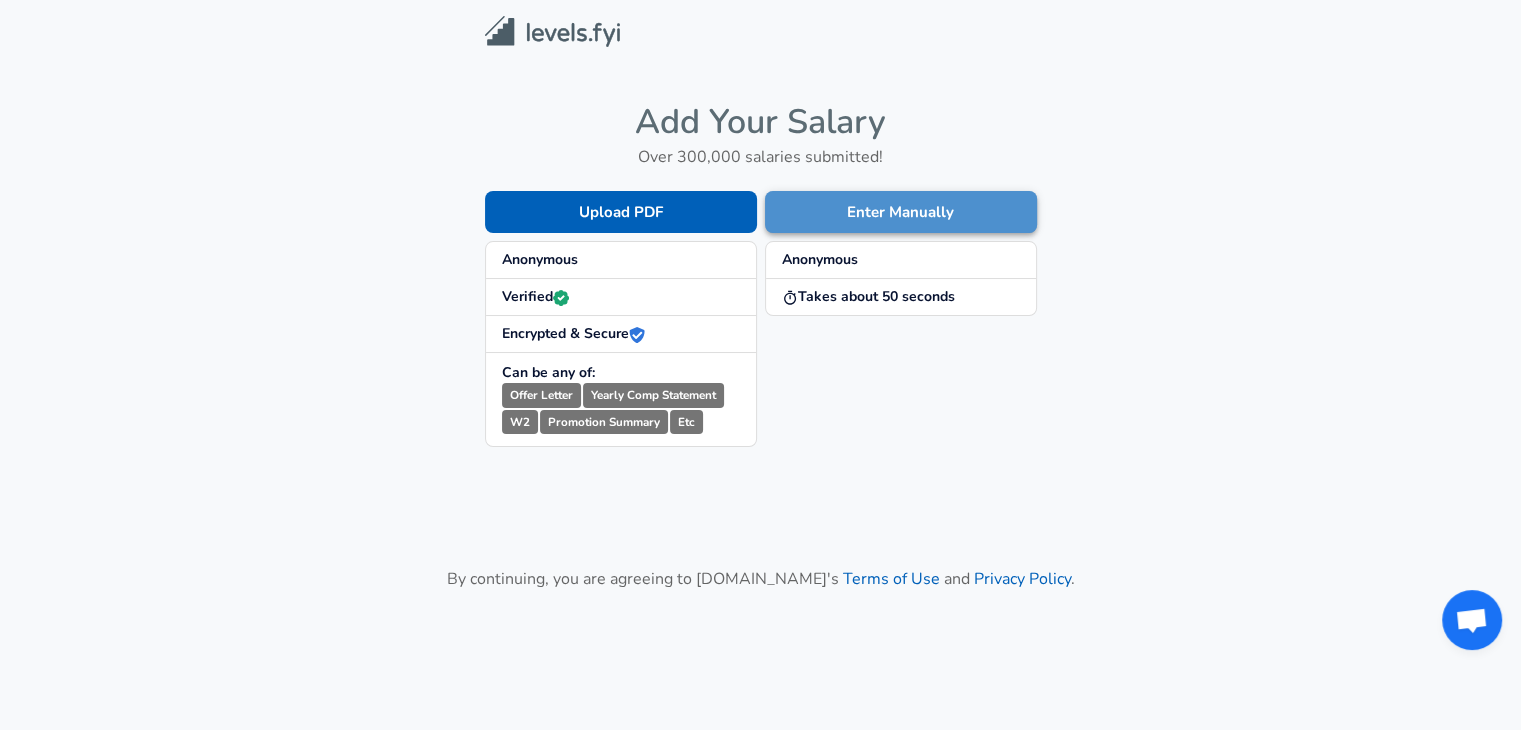 click on "Enter Manually" at bounding box center [901, 212] 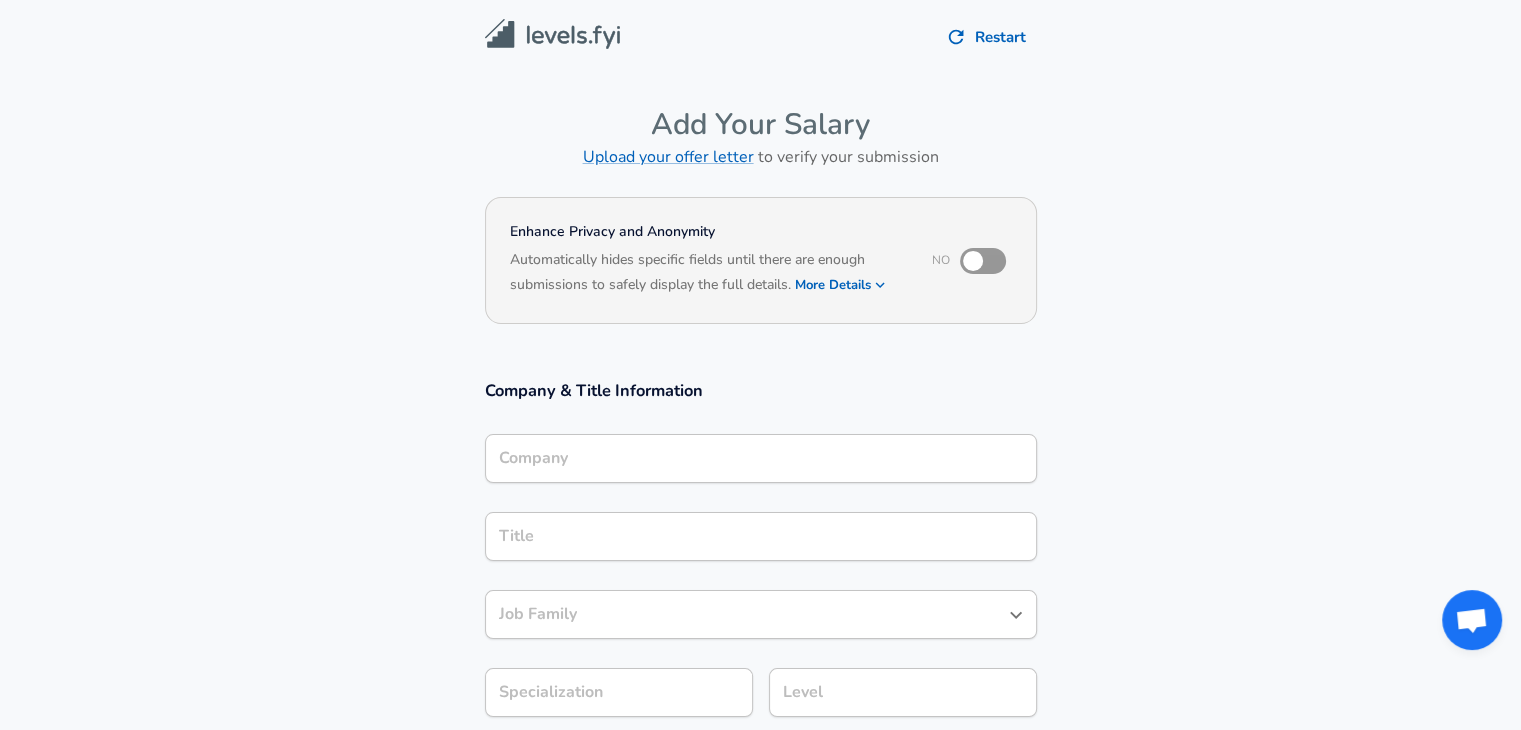 scroll, scrollTop: 20, scrollLeft: 0, axis: vertical 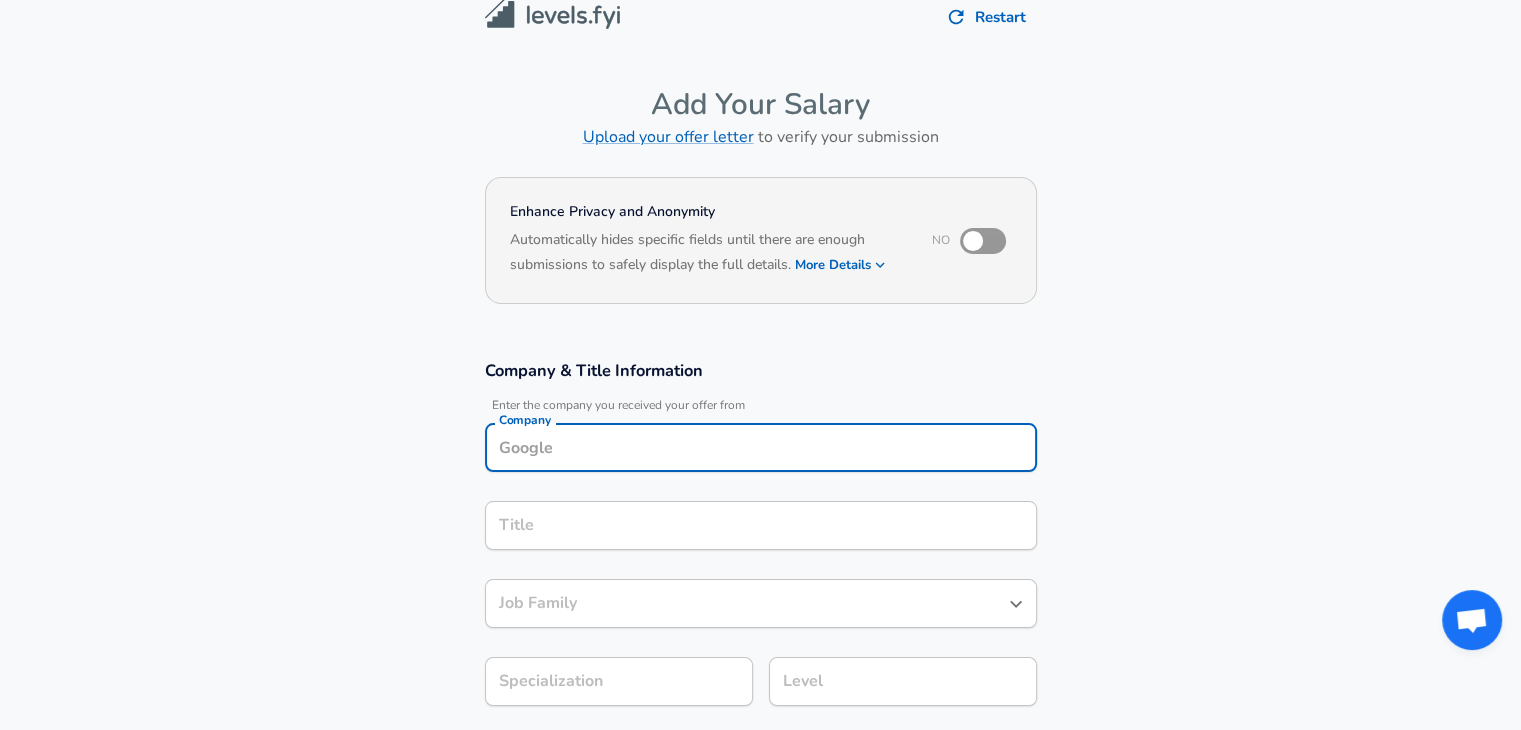 click on "Company" at bounding box center (761, 447) 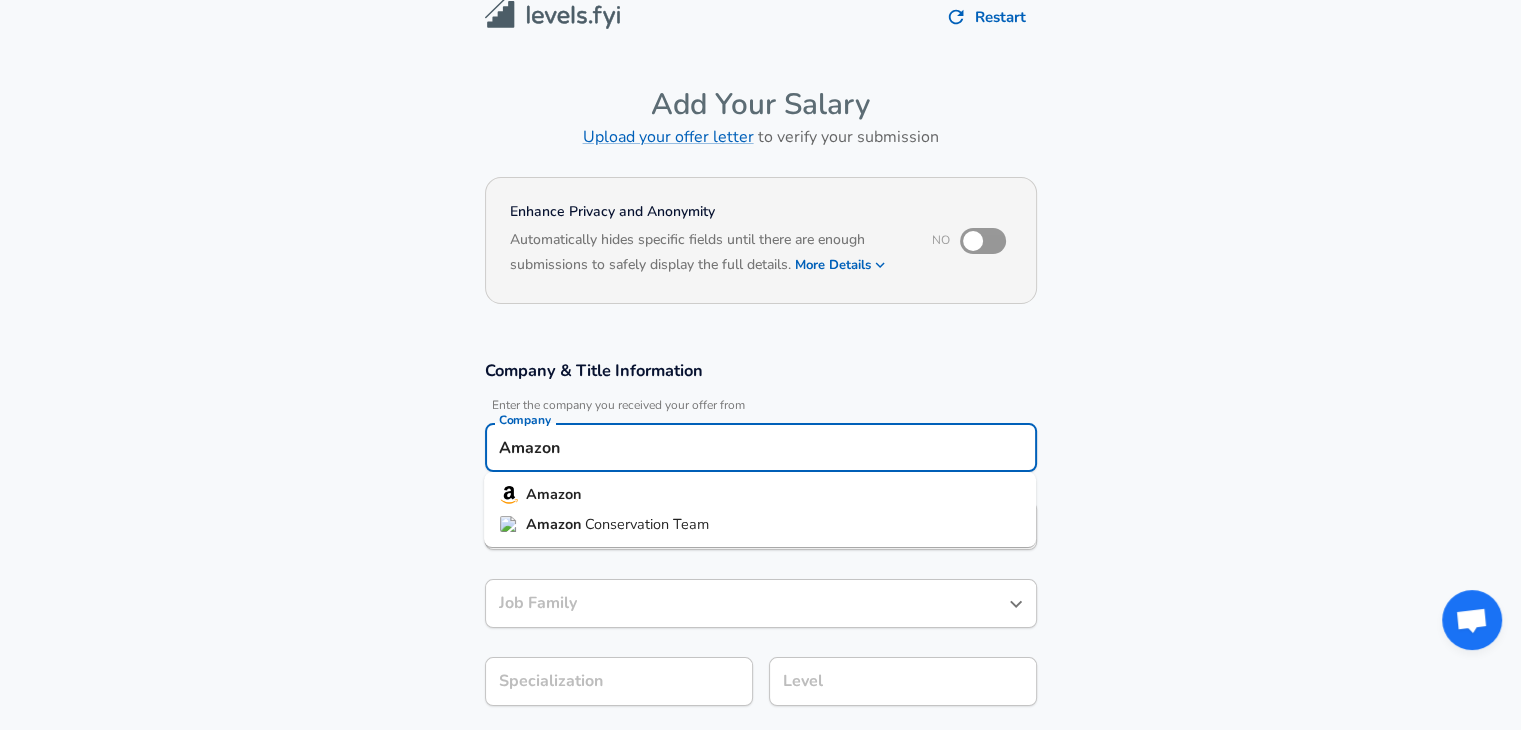 click on "Amazon Amazon    Conservation Team" at bounding box center [760, 509] 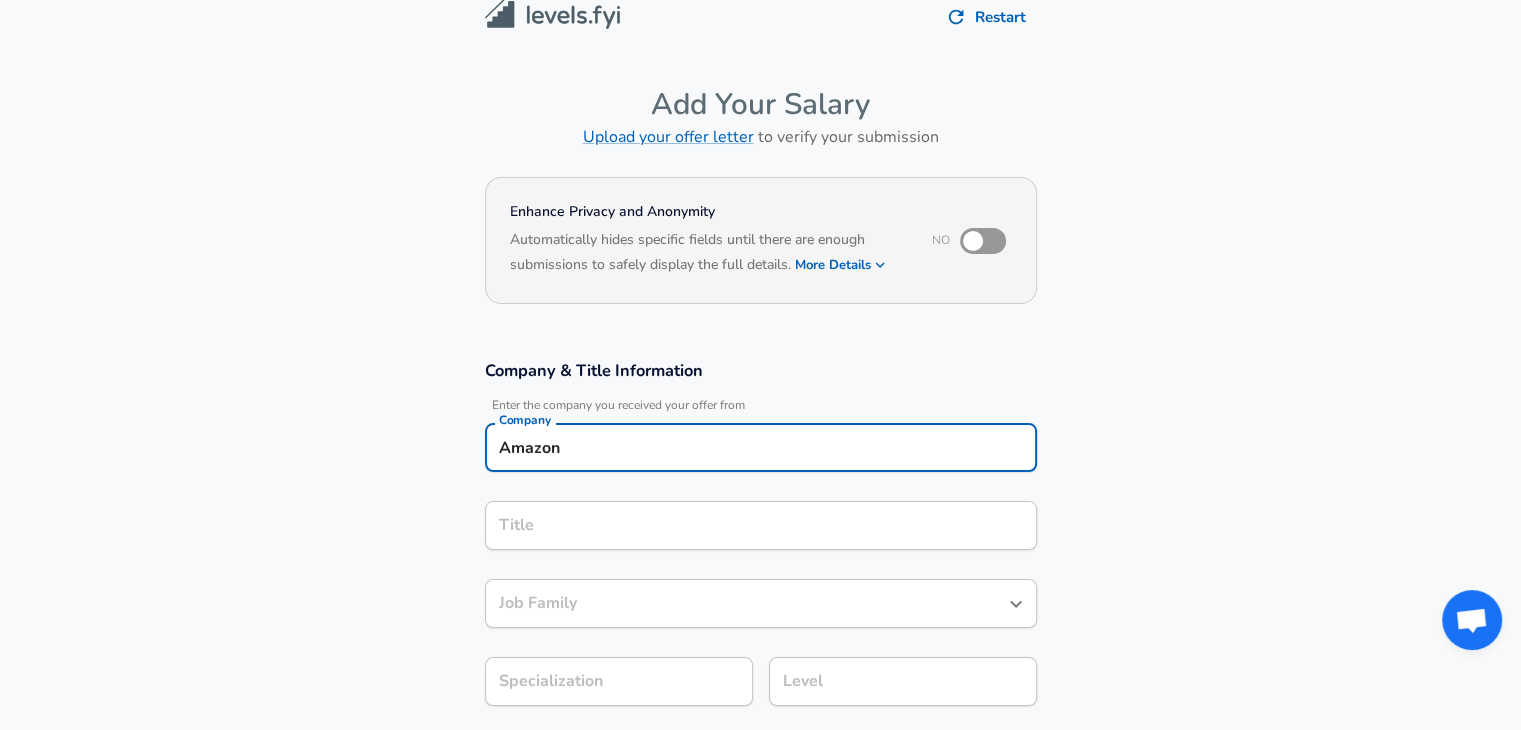 type on "Amazon" 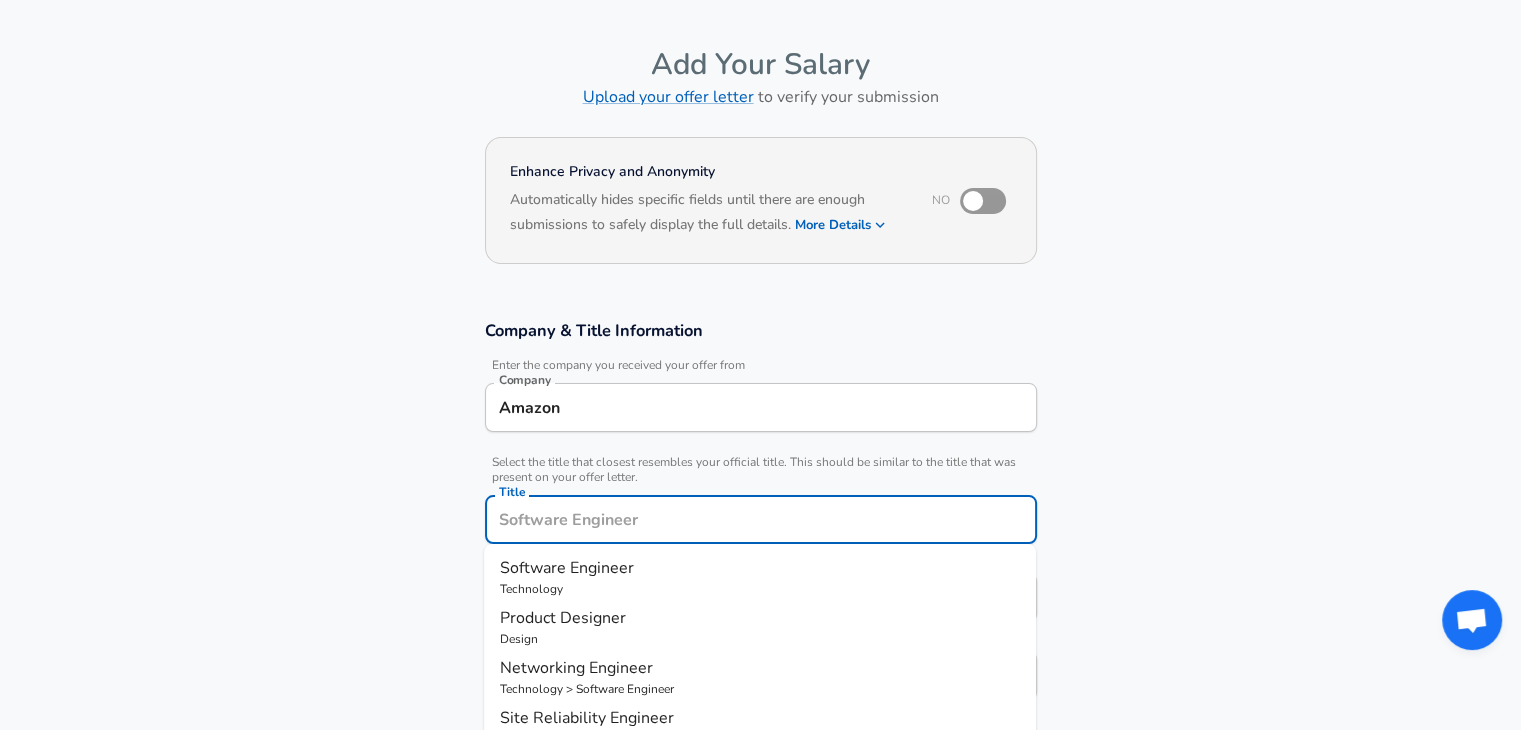 click on "Title" at bounding box center (761, 519) 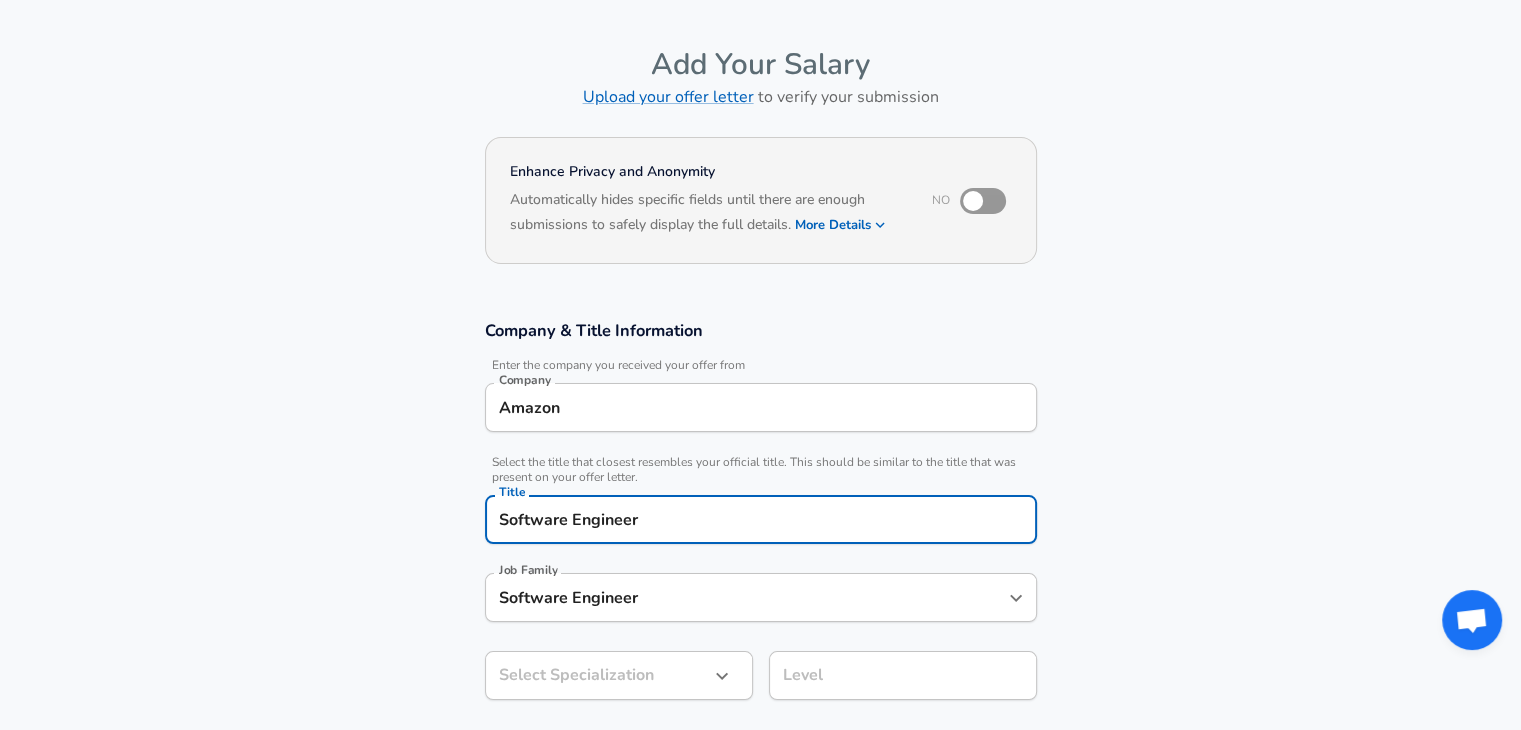 scroll, scrollTop: 0, scrollLeft: 0, axis: both 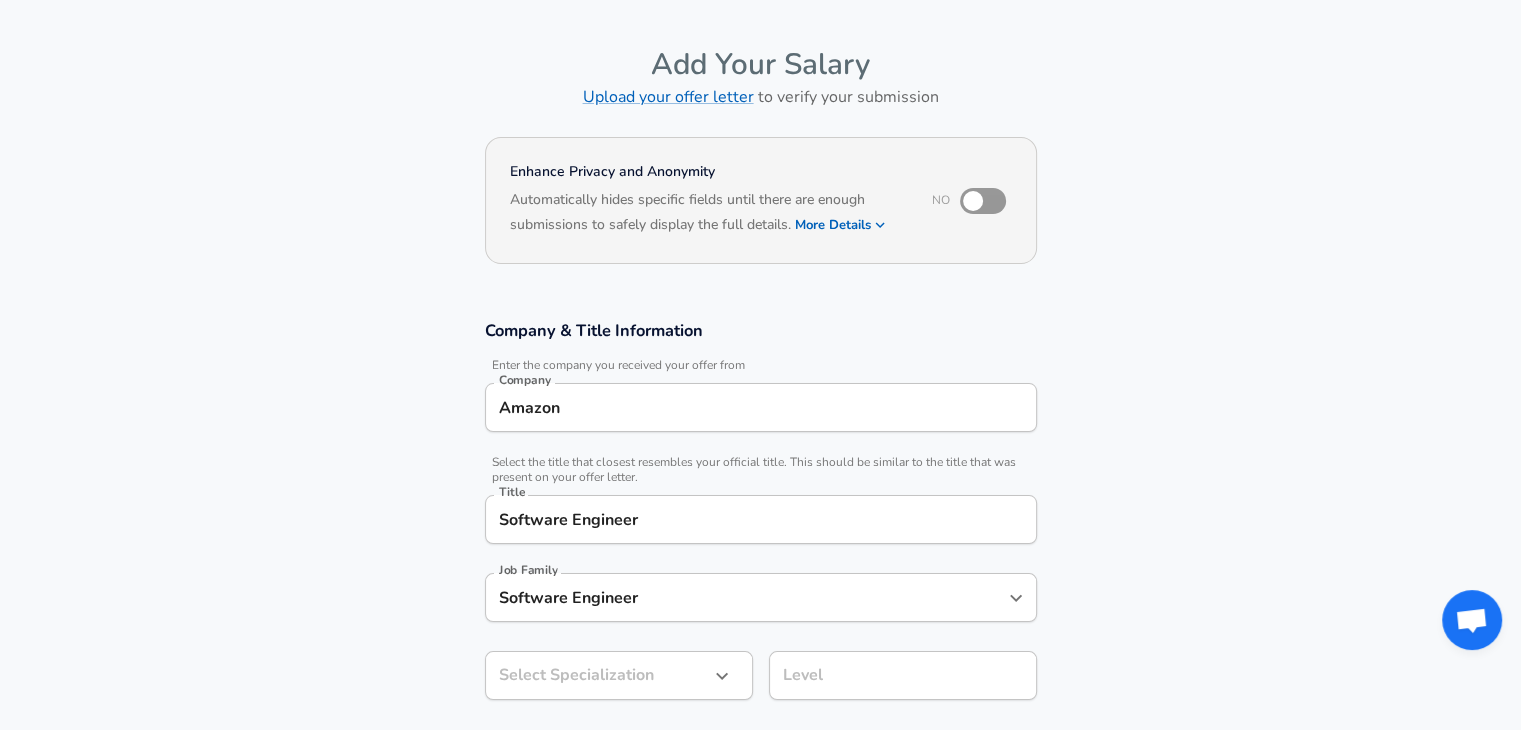 click on "Company & Title Information   Enter the company you received your offer from Company Amazon Company   Select the title that closest resembles your official title. This should be similar to the title that was present on your offer letter. Title Software Engineer Title Job Family Software Engineer Job Family Select Specialization ​ Select Specialization Level Level" at bounding box center (760, 520) 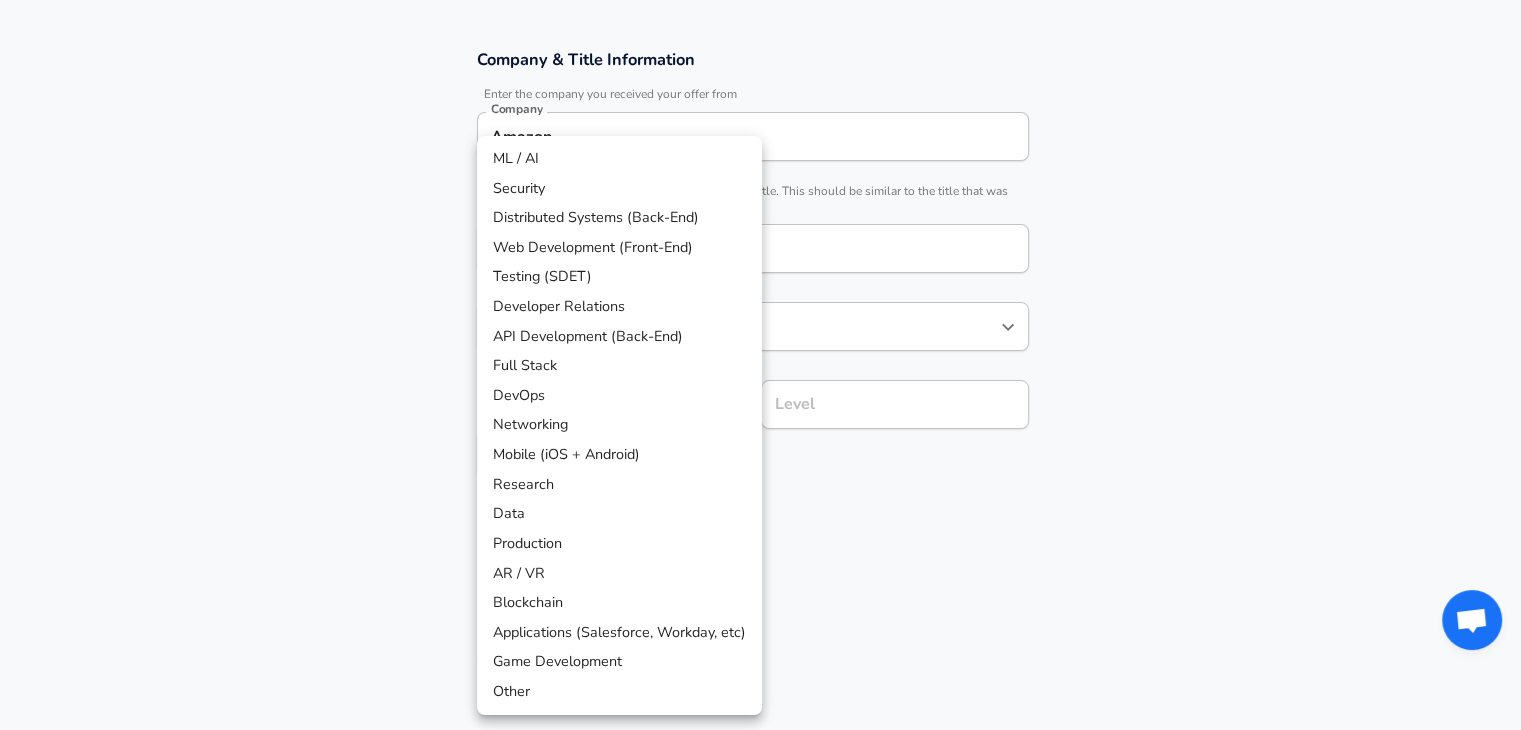 scroll, scrollTop: 391, scrollLeft: 0, axis: vertical 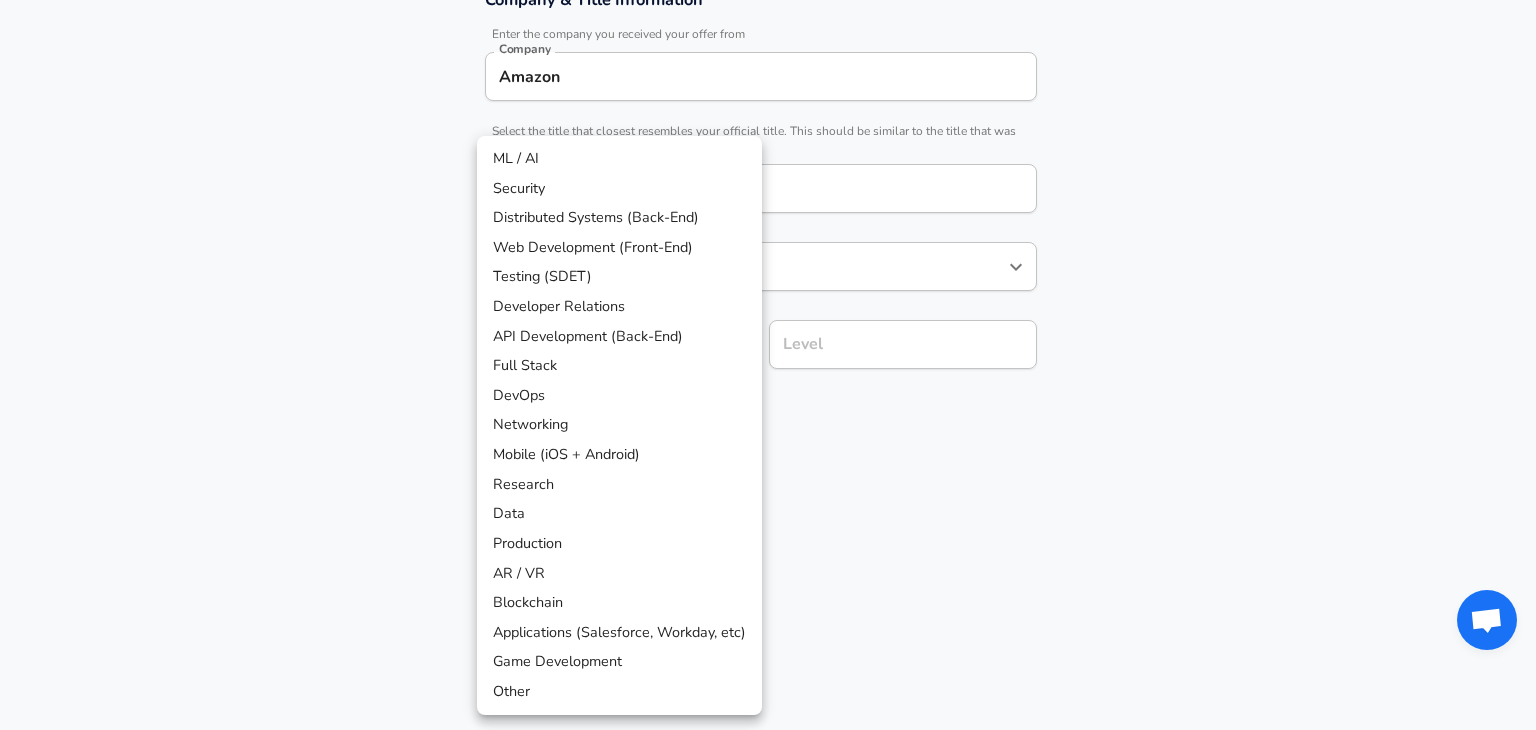 click on "Restart Add Your Salary Upload your offer letter   to verify your submission Enhance Privacy and Anonymity No Automatically hides specific fields until there are enough submissions to safely display the full details.   More Details Based on your submission and the data points that we have already collected, we will automatically hide and anonymize specific fields if there aren't enough data points to remain sufficiently anonymous. Company & Title Information   Enter the company you received your offer from Company Amazon Company   Select the title that closest resembles your official title. This should be similar to the title that was present on your offer letter. Title Software Engineer Title Job Family Software Engineer Job Family   Select a Specialization that best fits your role. If you can't find one, select 'Other' to enter a custom specialization Select Specialization ​ Select Specialization Level Level Work Experience and Location These compensation details are from the perspective of a: New Offer" at bounding box center [768, -26] 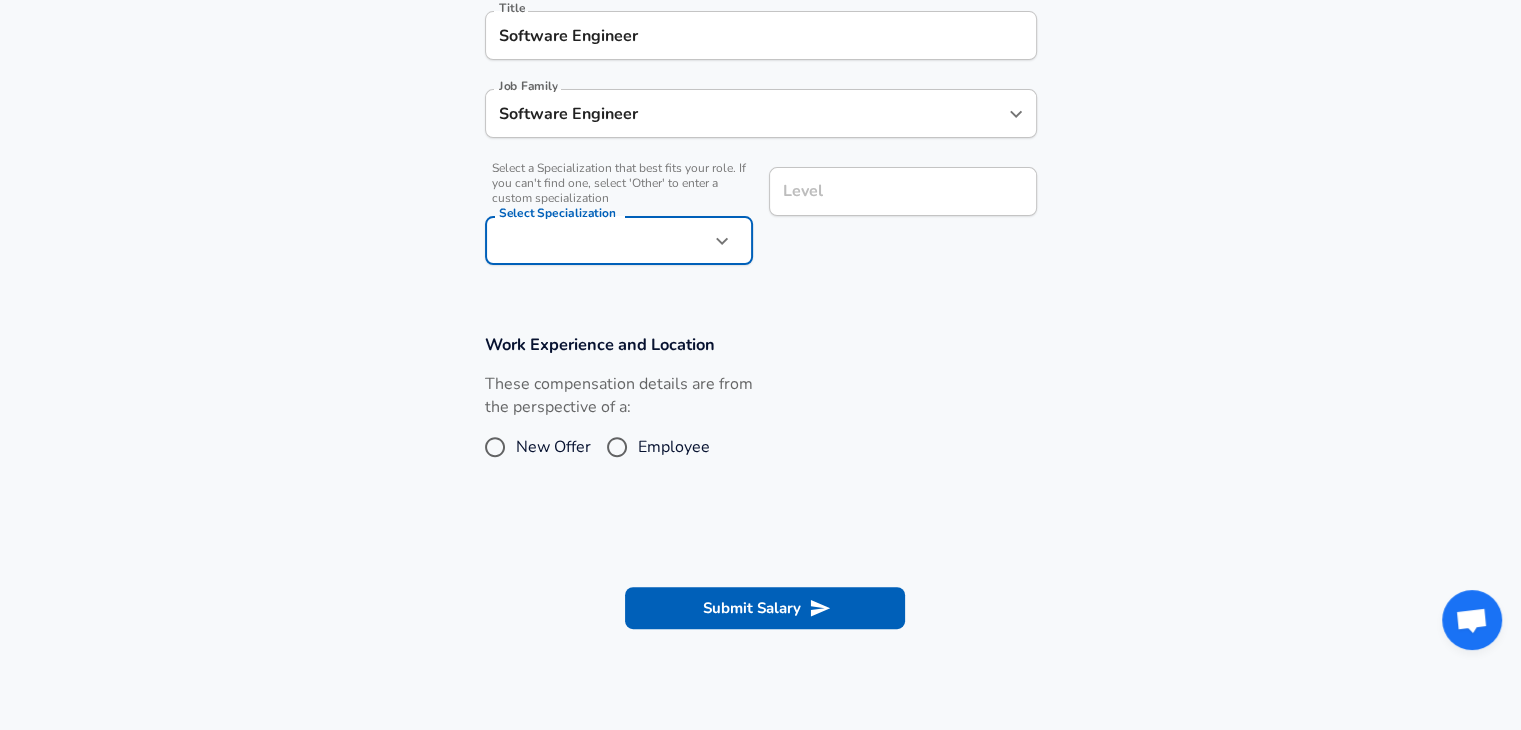 scroll, scrollTop: 607, scrollLeft: 0, axis: vertical 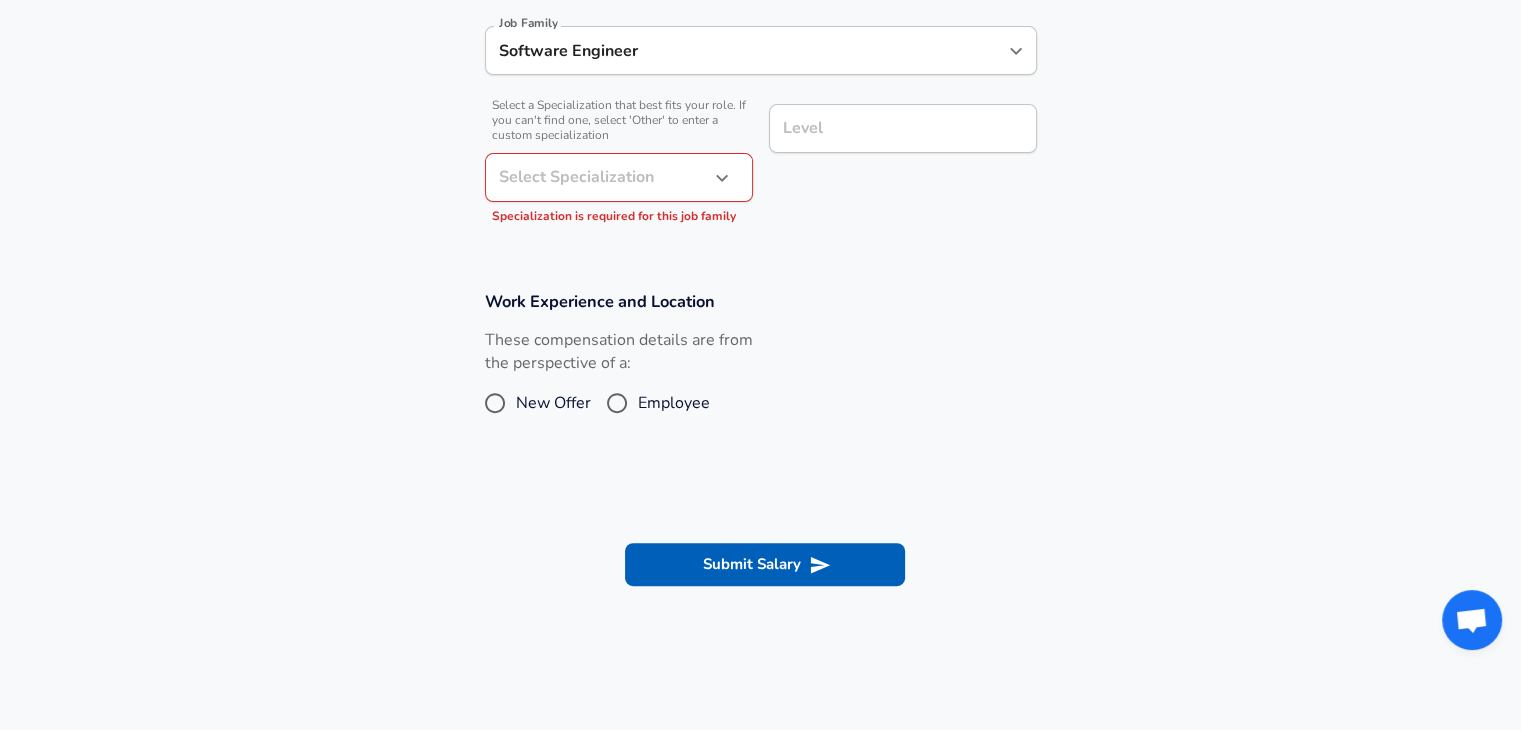 click on "Submit Salary" at bounding box center (760, 561) 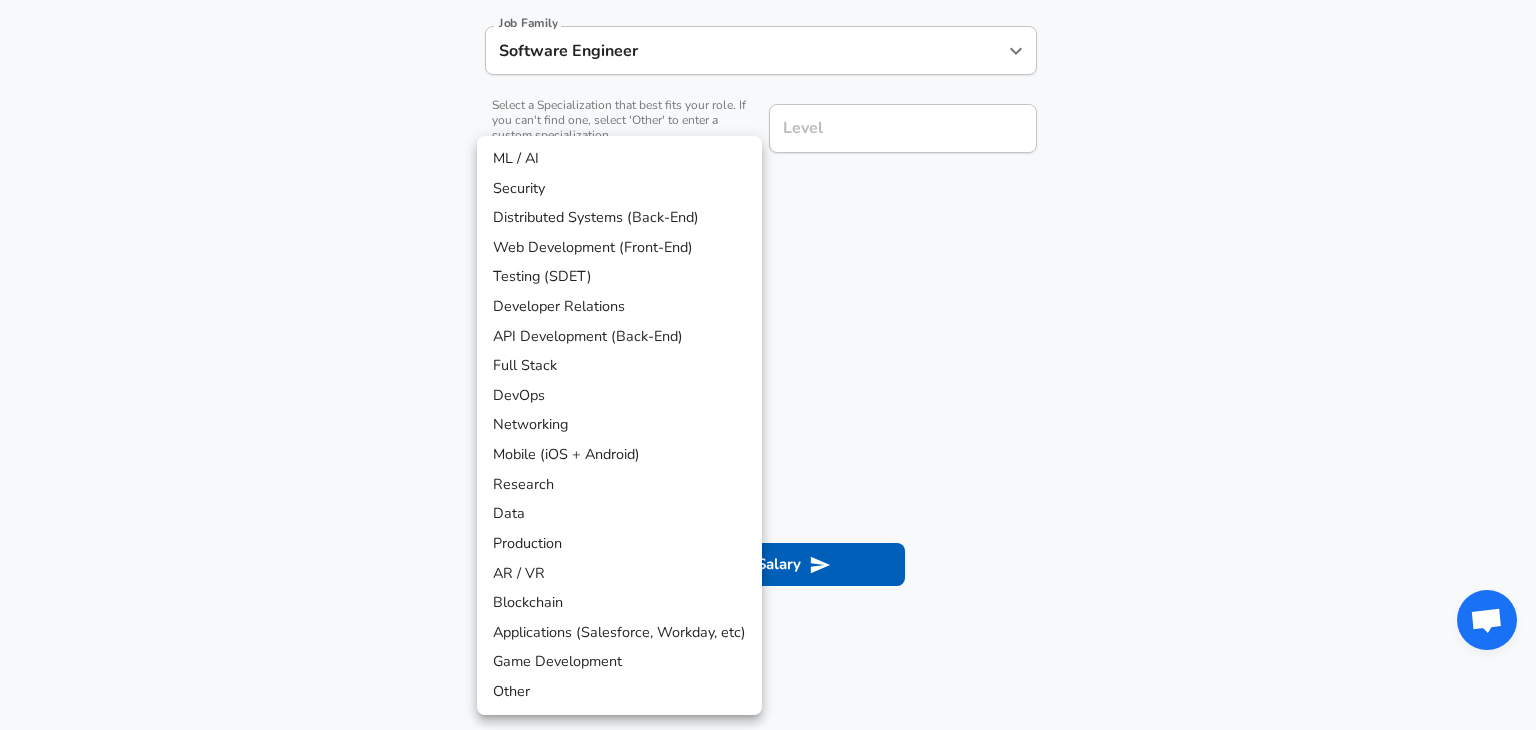 click on "Restart Add Your Salary Upload your offer letter   to verify your submission Enhance Privacy and Anonymity No Automatically hides specific fields until there are enough submissions to safely display the full details.   More Details Based on your submission and the data points that we have already collected, we will automatically hide and anonymize specific fields if there aren't enough data points to remain sufficiently anonymous. Company & Title Information   Enter the company you received your offer from Company Amazon Company   Select the title that closest resembles your official title. This should be similar to the title that was present on your offer letter. Title Software Engineer Title Job Family Software Engineer Job Family   Select a Specialization that best fits your role. If you can't find one, select 'Other' to enter a custom specialization Select Specialization ​ Select Specialization Specialization is required for this job family Level Level Work Experience and Location New Offer Employee" at bounding box center [768, -242] 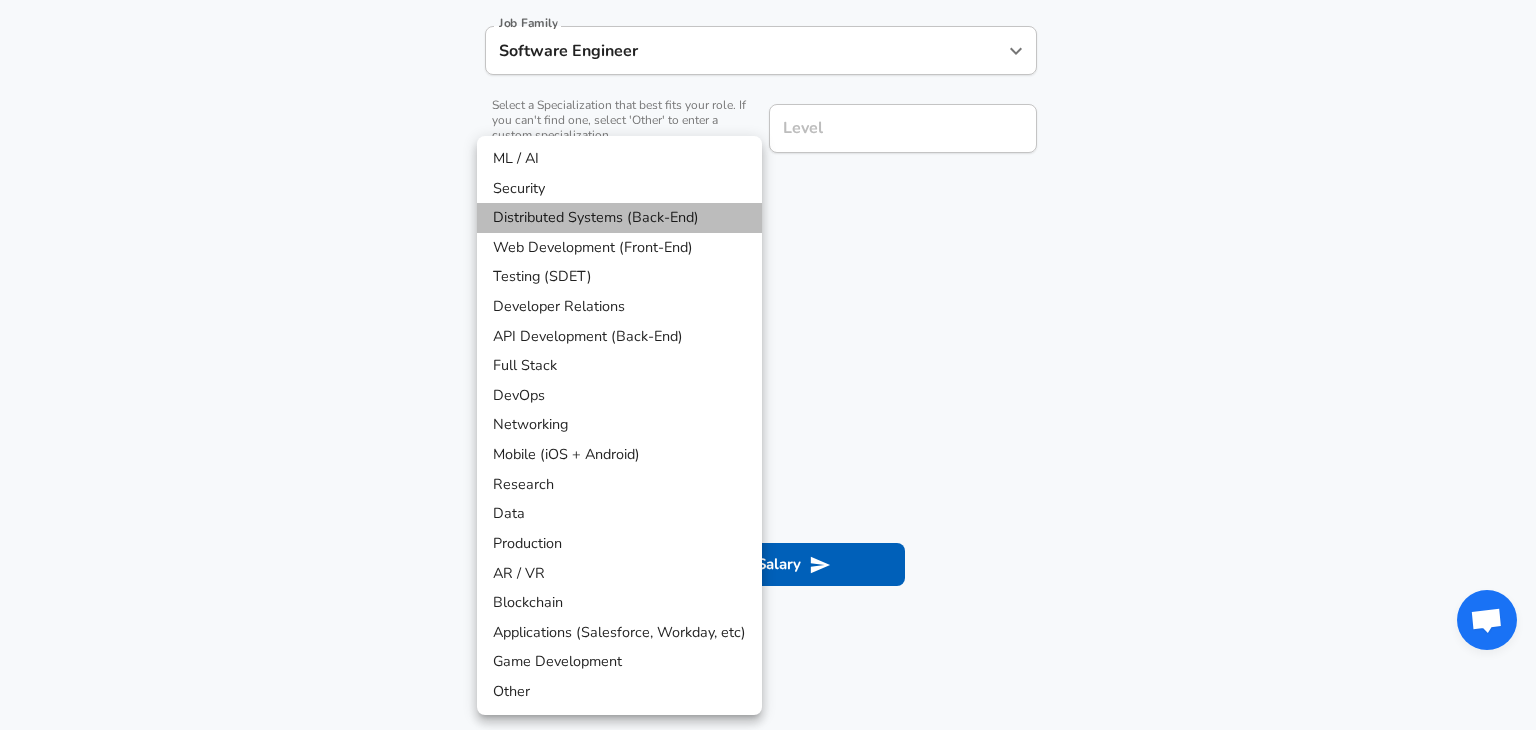 click on "Distributed Systems (Back-End)" at bounding box center (619, 218) 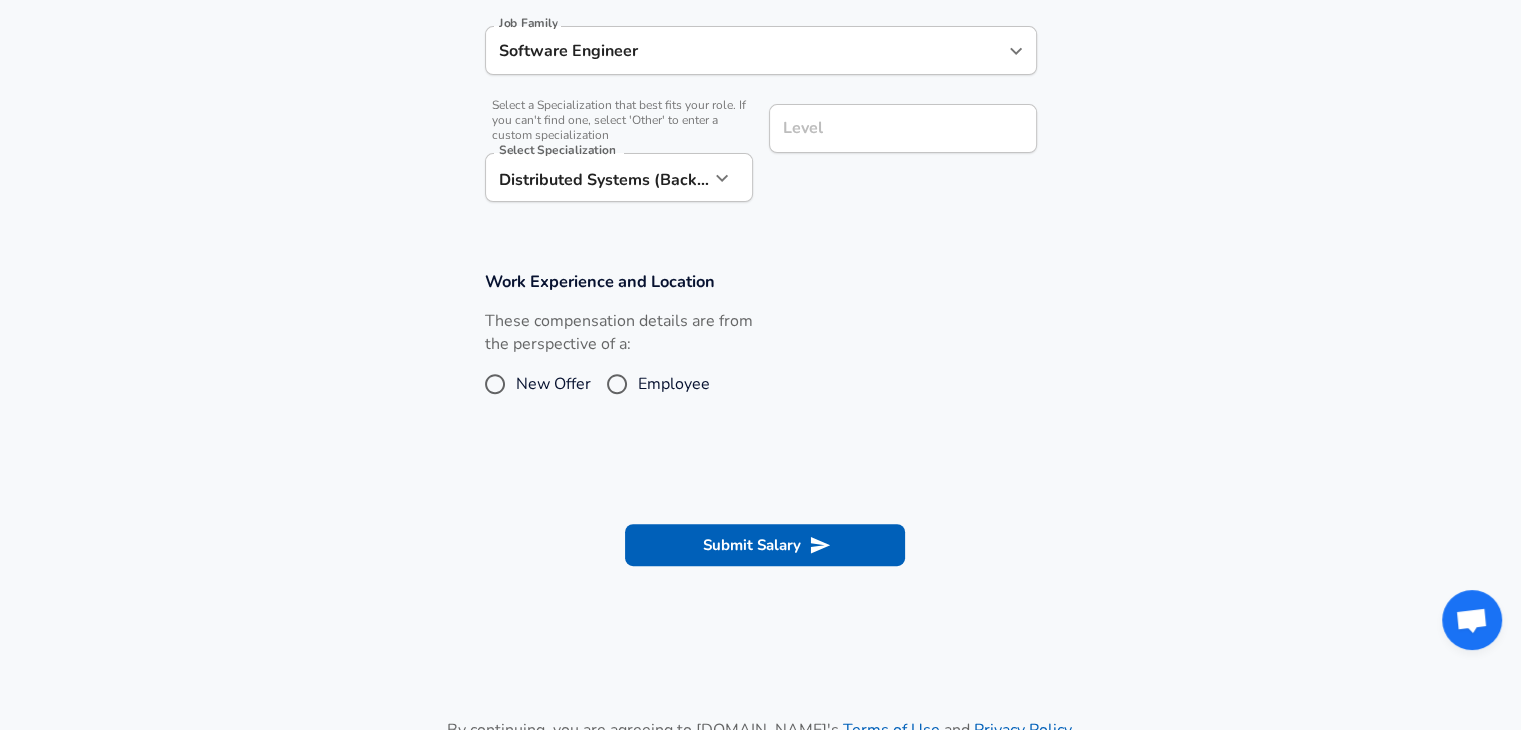 click on "Employee" at bounding box center [674, 384] 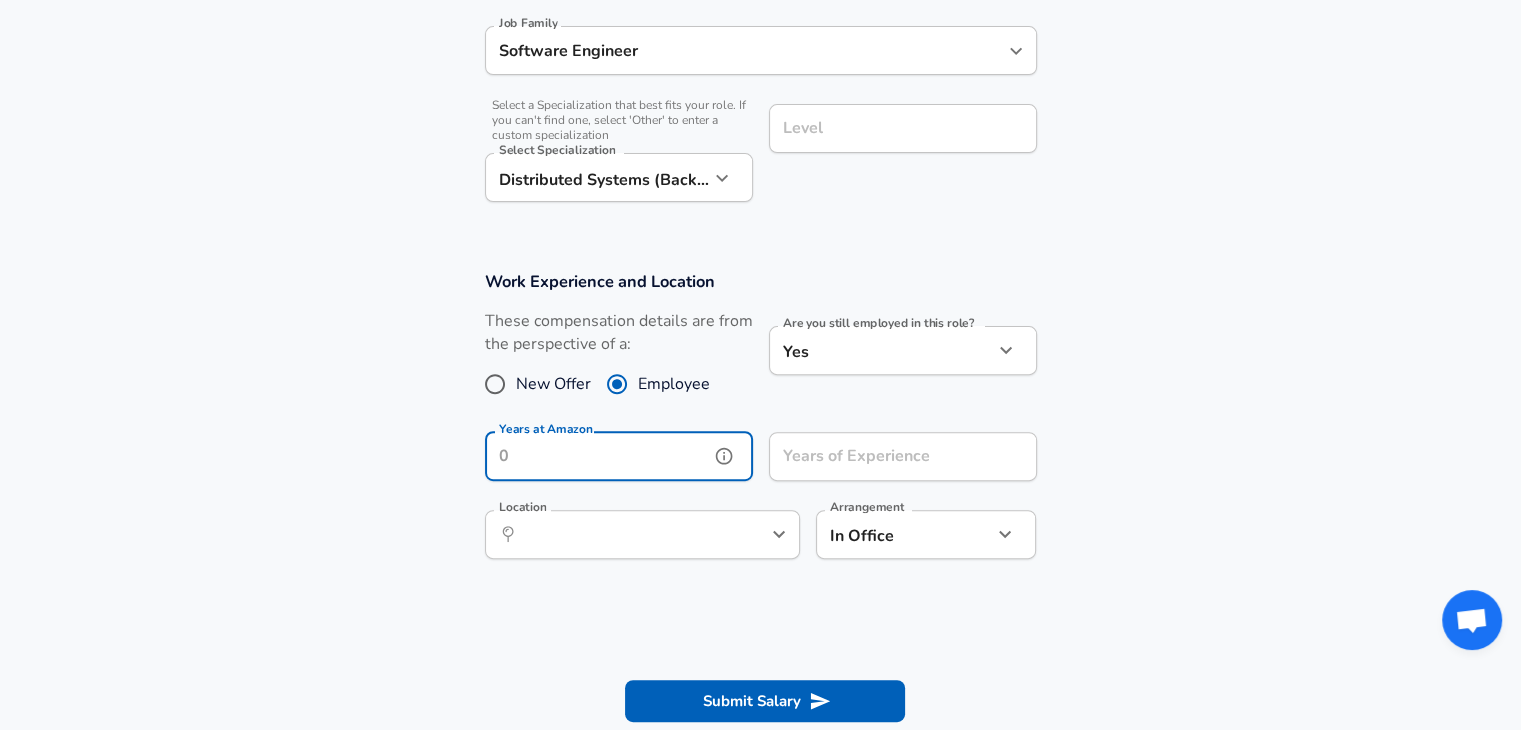 click on "Years at Amazon" at bounding box center (597, 456) 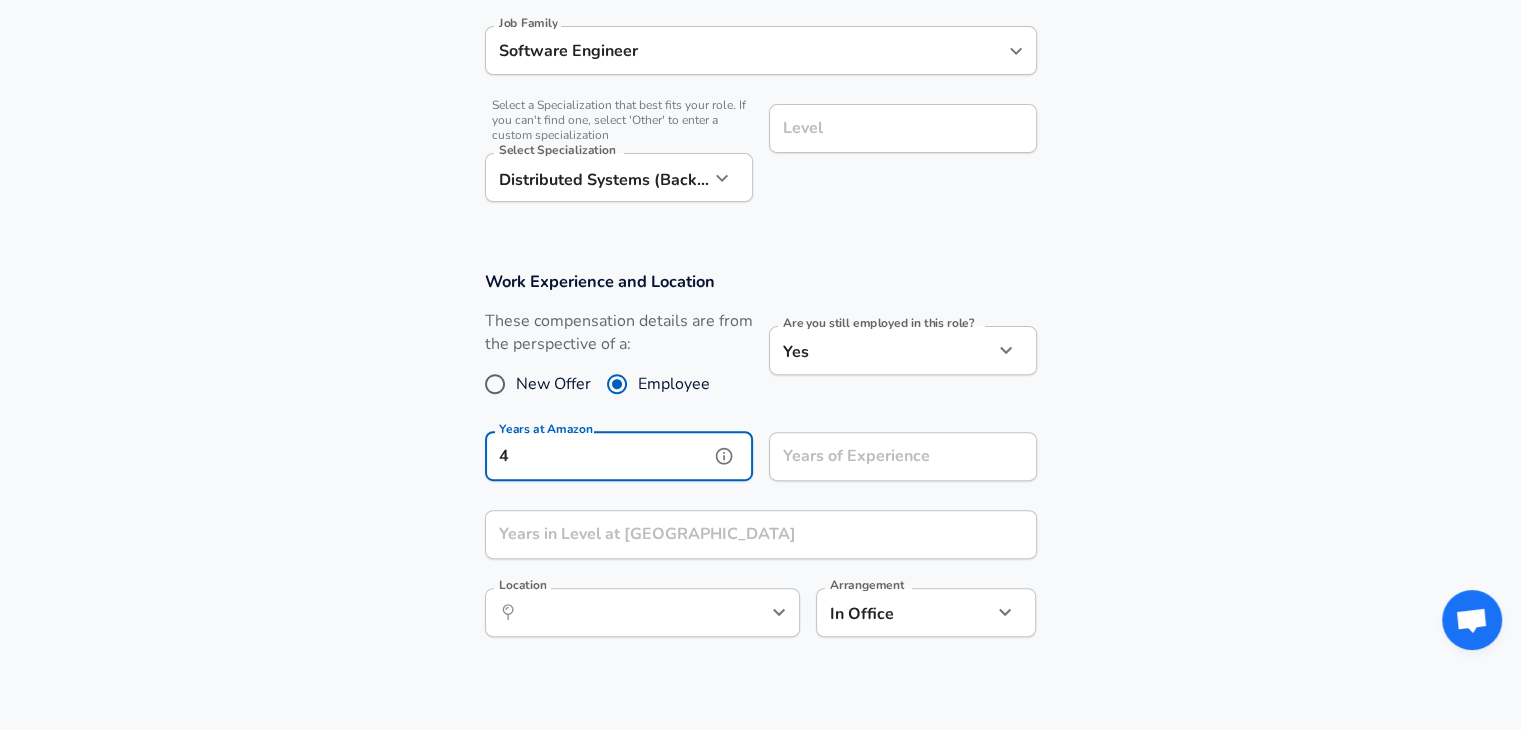 type on "4" 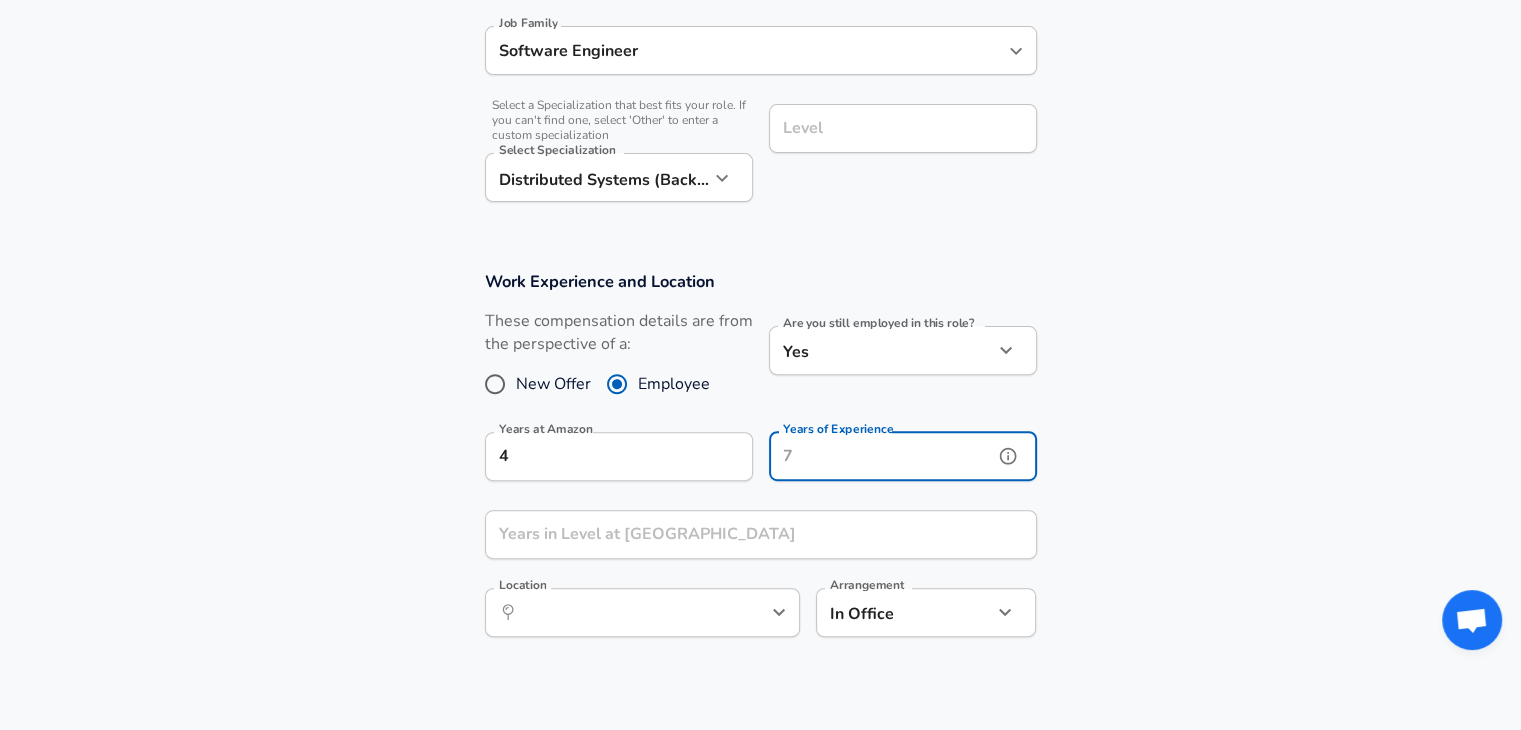 click on "Years of Experience" at bounding box center (881, 456) 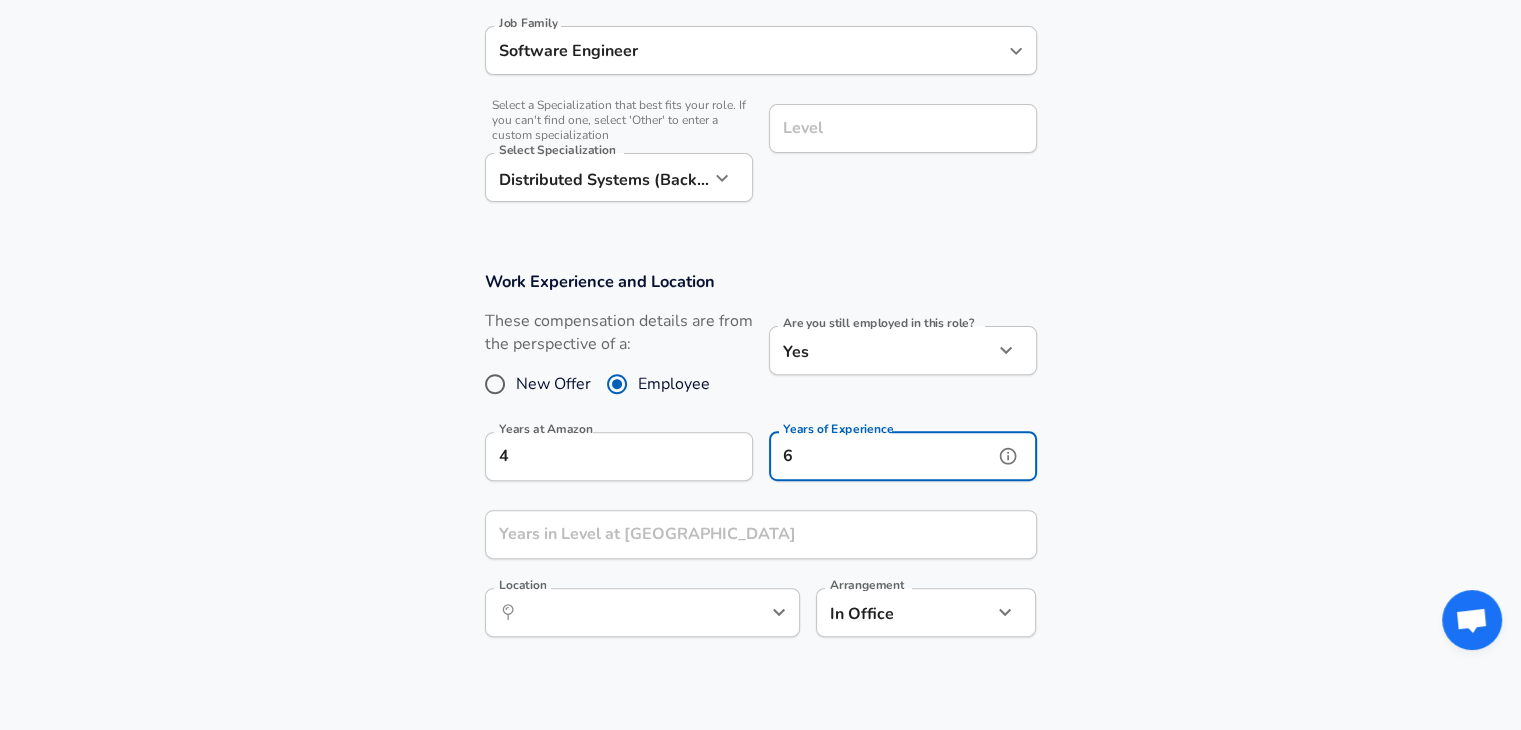 scroll, scrollTop: 0, scrollLeft: 0, axis: both 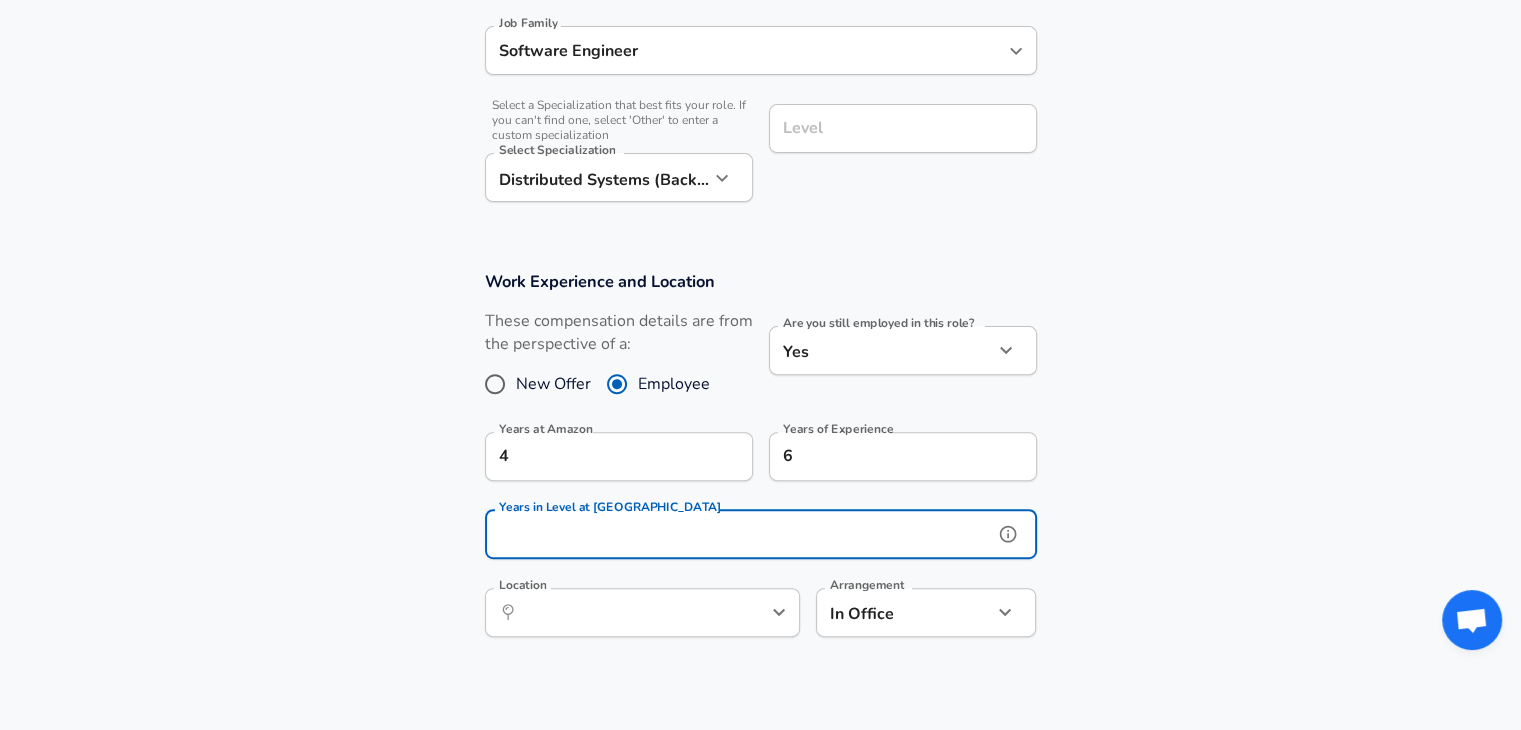 click on "Years in Level at Amazon" at bounding box center [739, 534] 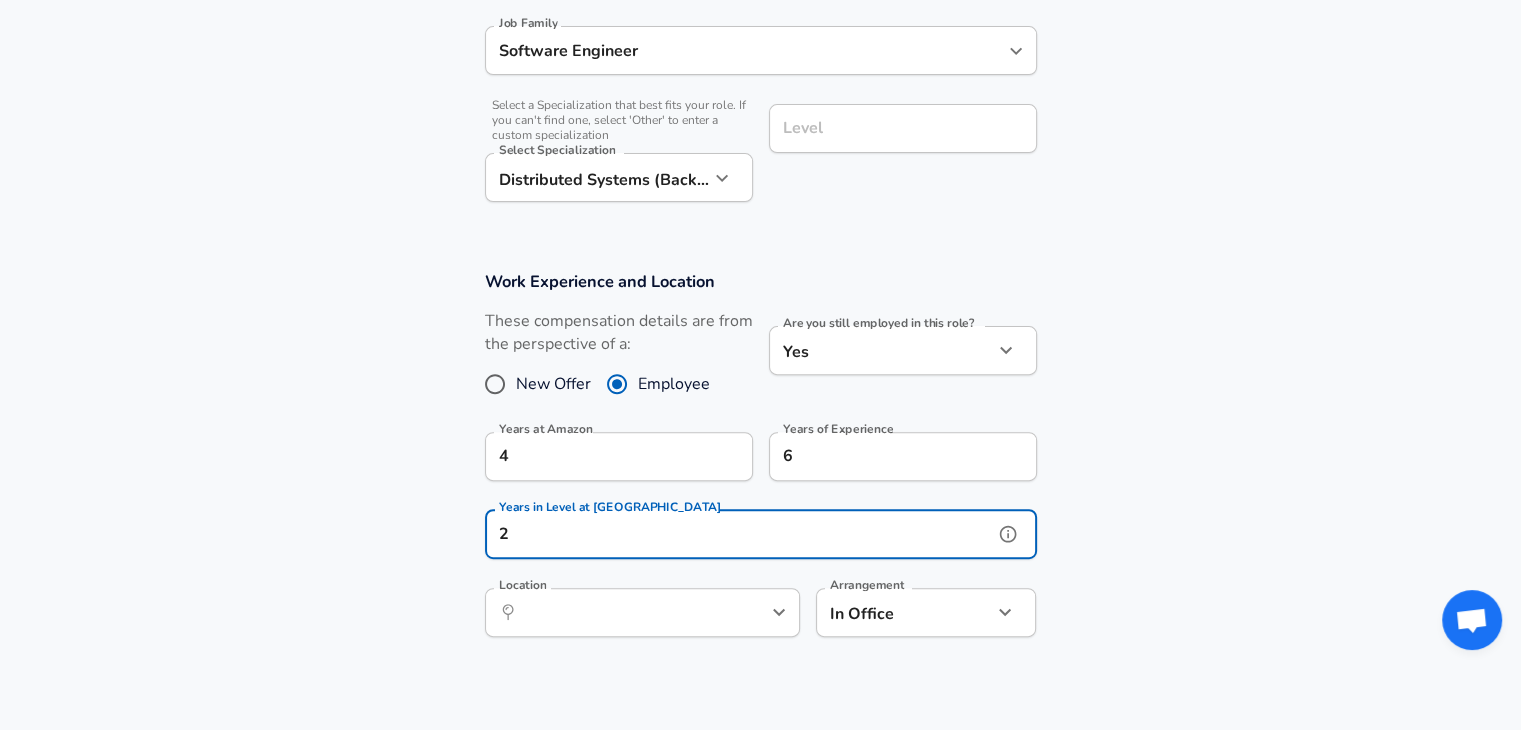 scroll, scrollTop: 0, scrollLeft: 0, axis: both 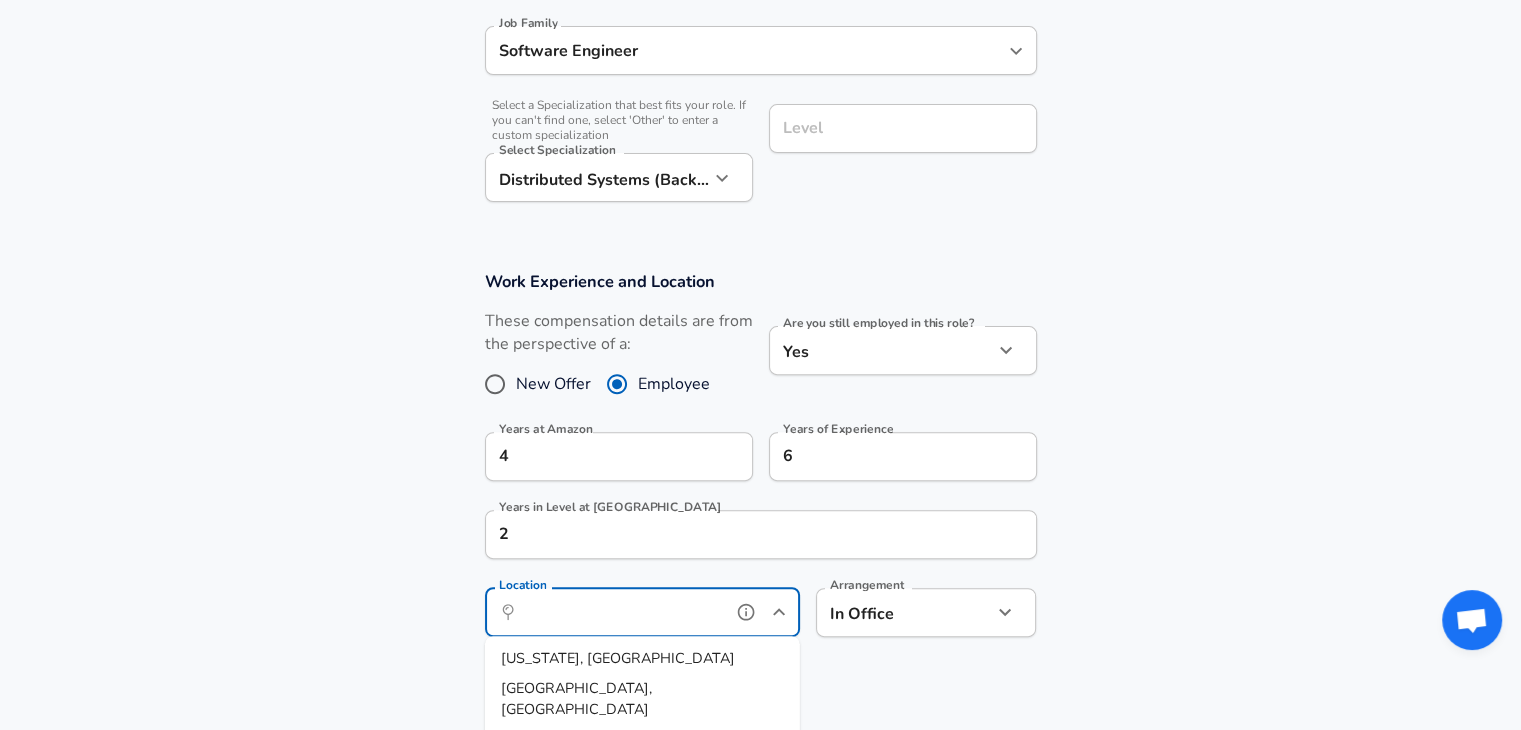 click on "Location" at bounding box center (620, 612) 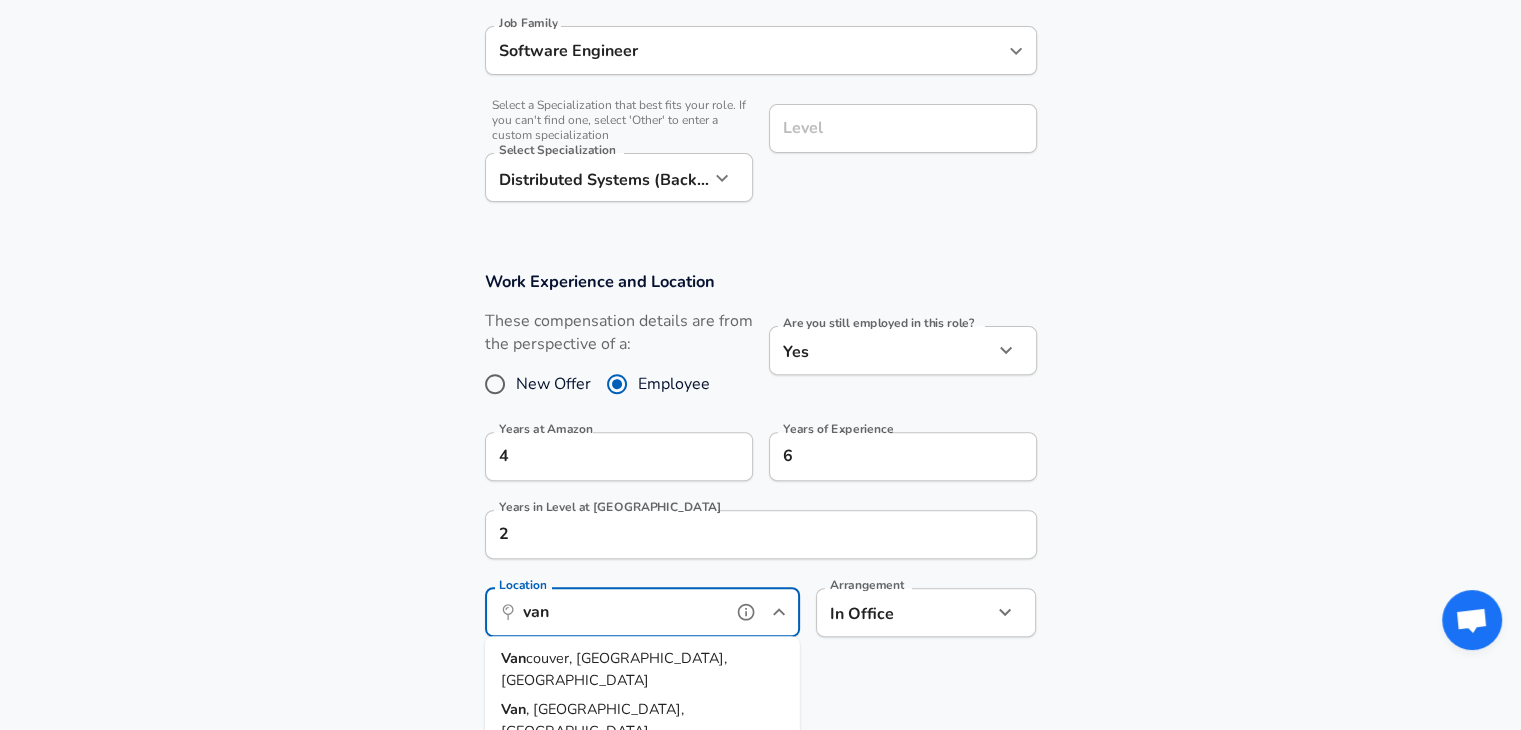 click on "couver, BC, Canada" at bounding box center (614, 669) 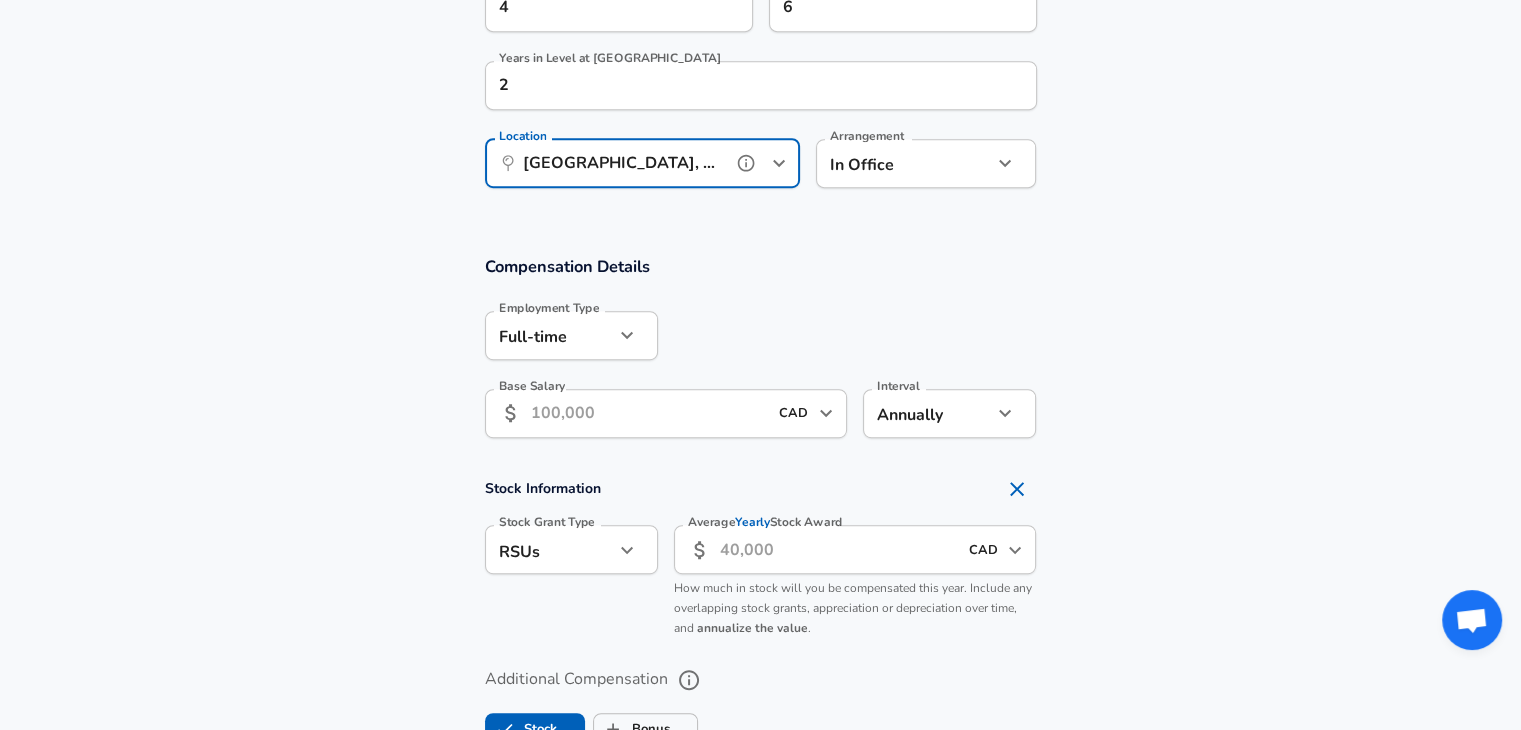 scroll, scrollTop: 1058, scrollLeft: 0, axis: vertical 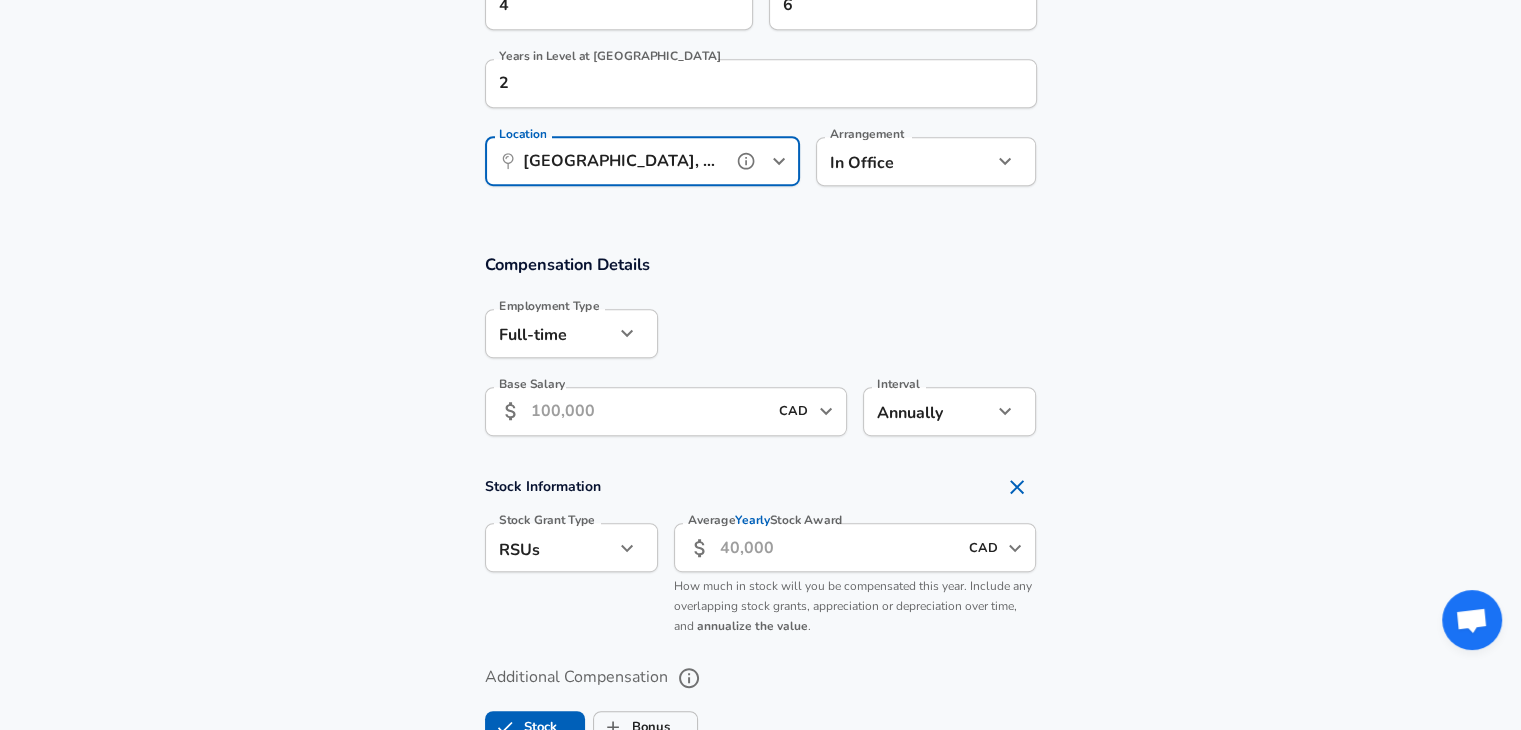 type on "Vancouver, BC, Canada" 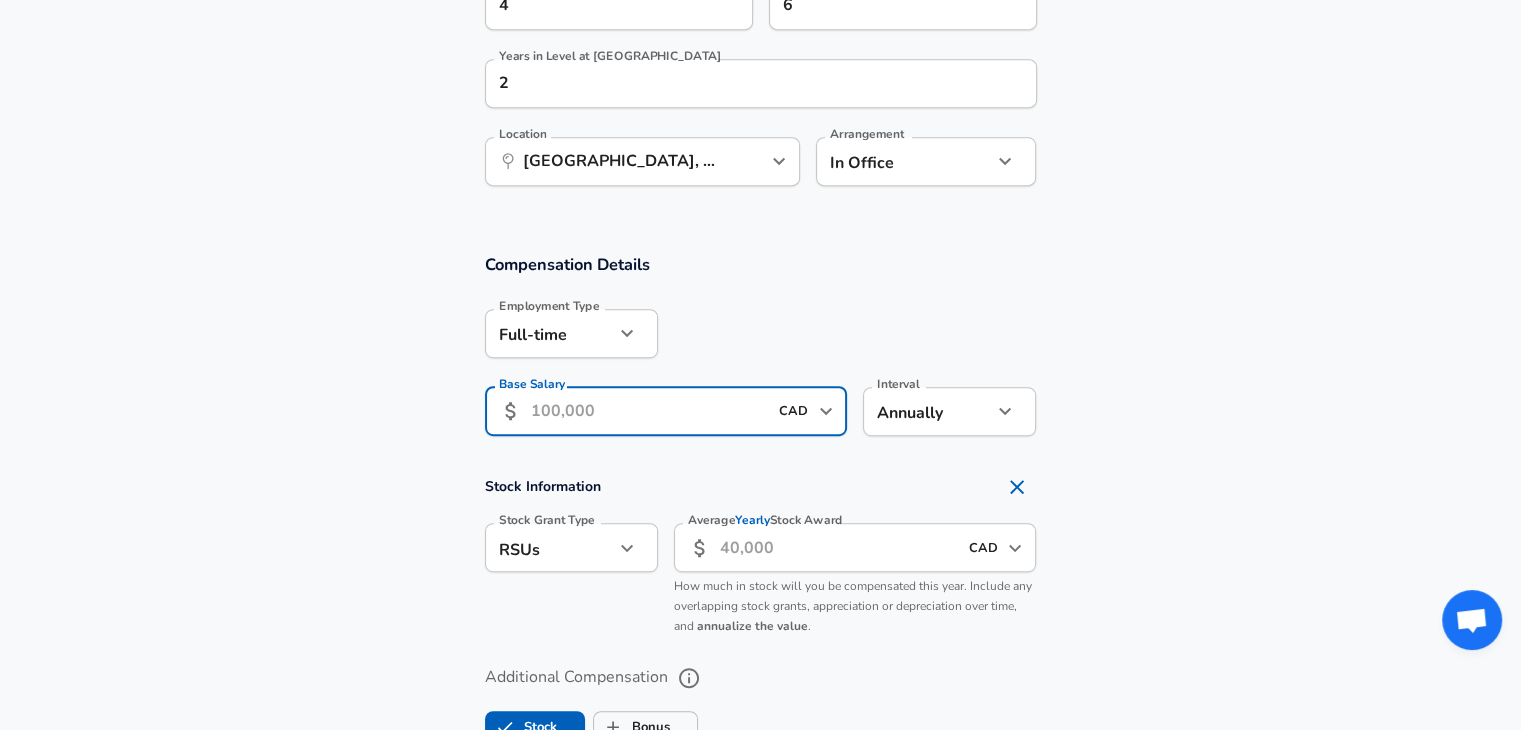 click on "Base Salary" at bounding box center [649, 411] 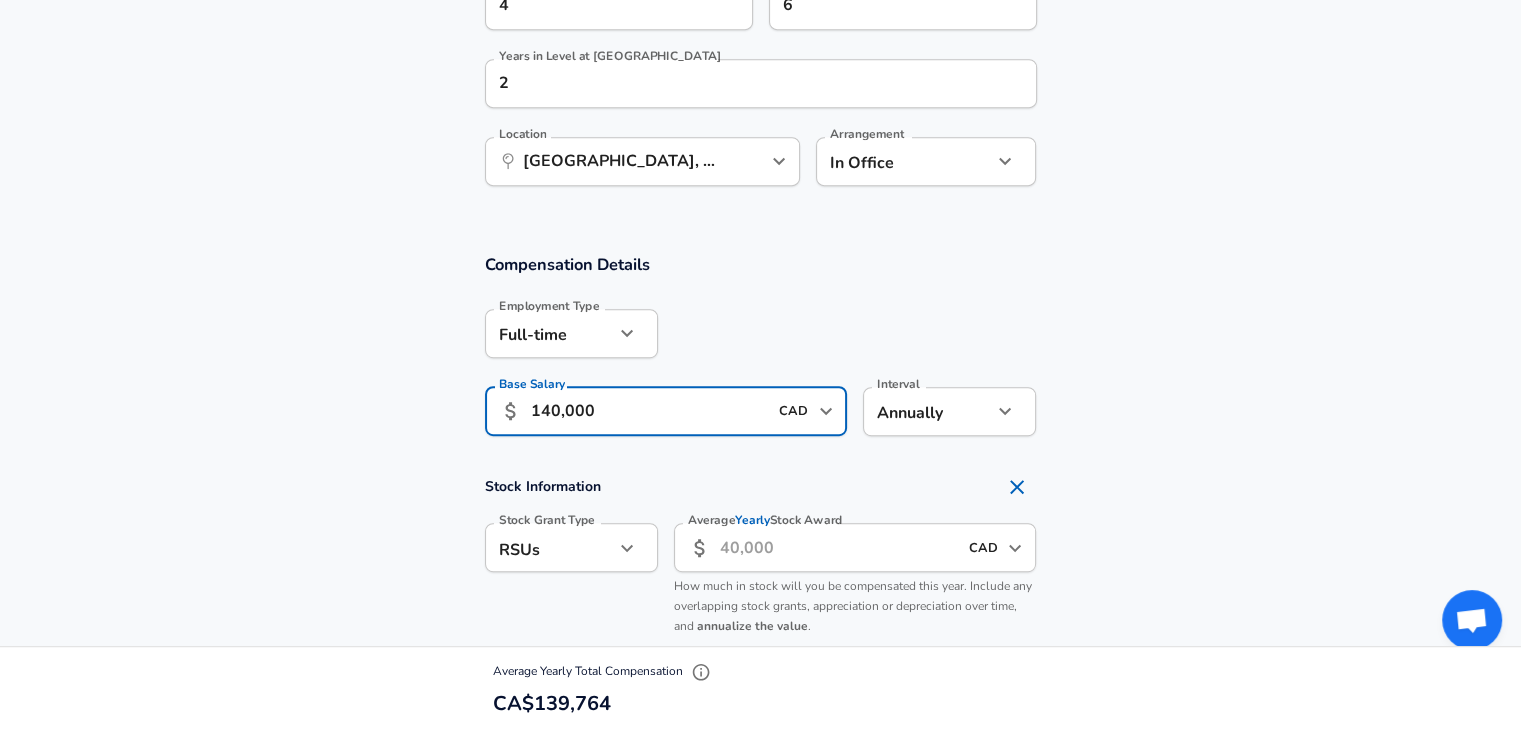 type on "140,000" 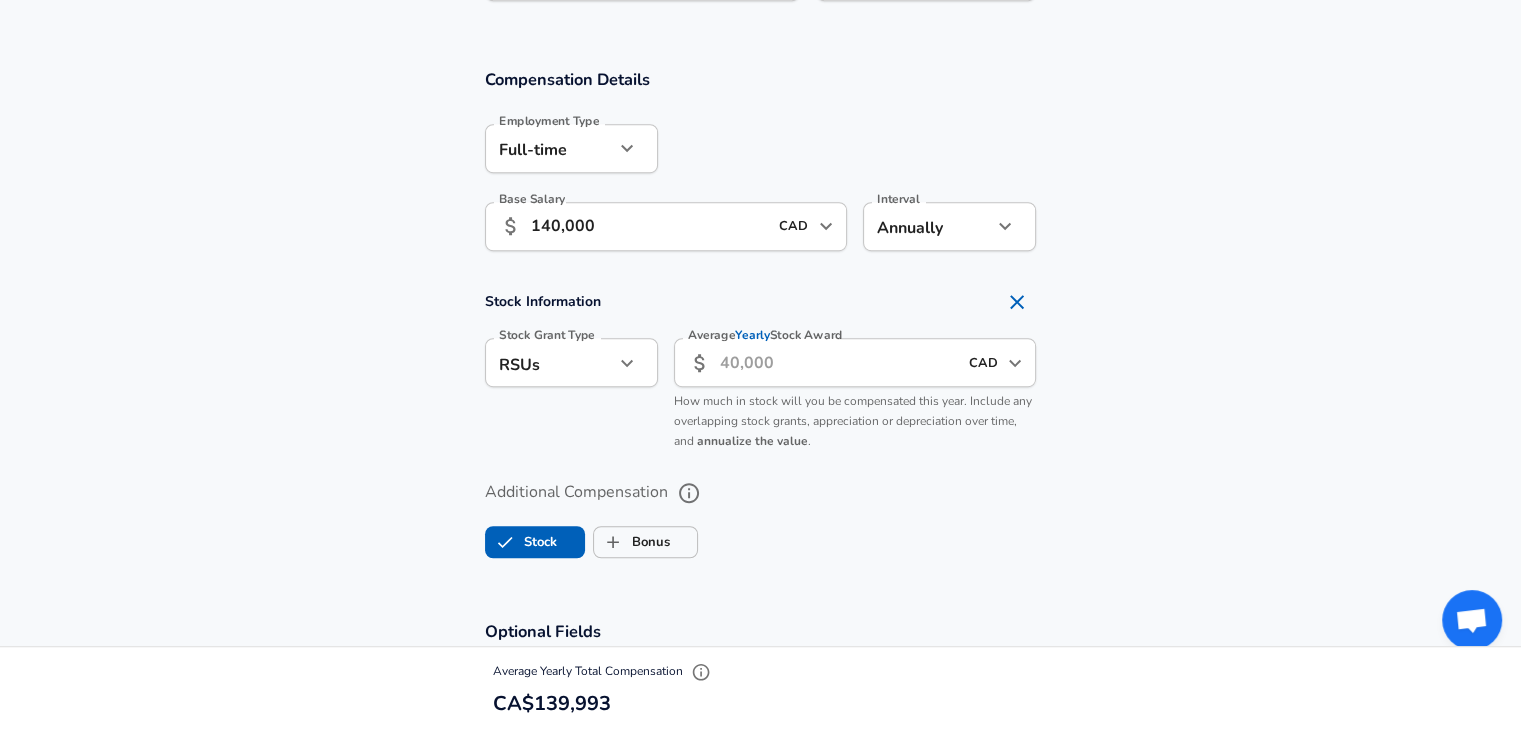 scroll, scrollTop: 1288, scrollLeft: 0, axis: vertical 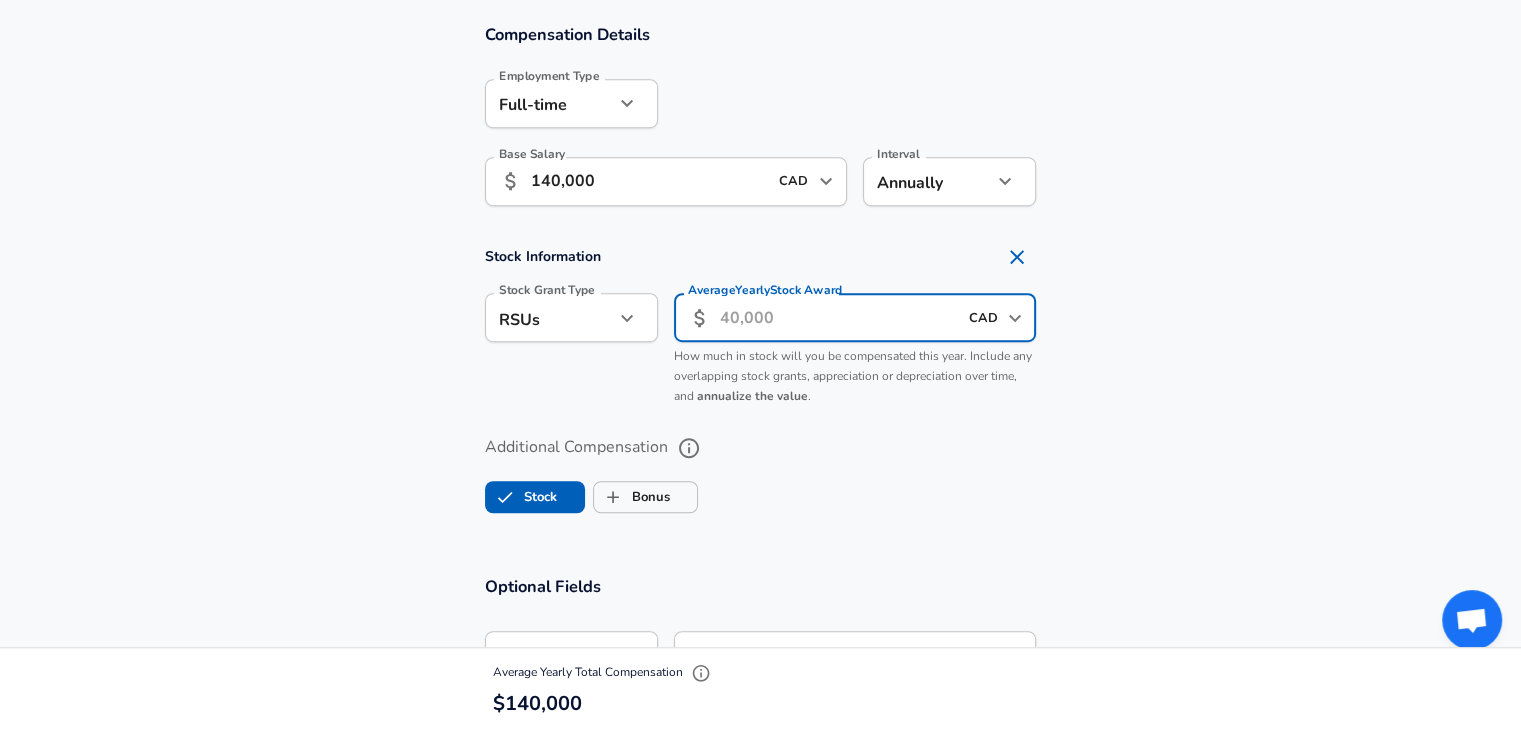 click on "Average  Yearly  Stock Award" at bounding box center (838, 317) 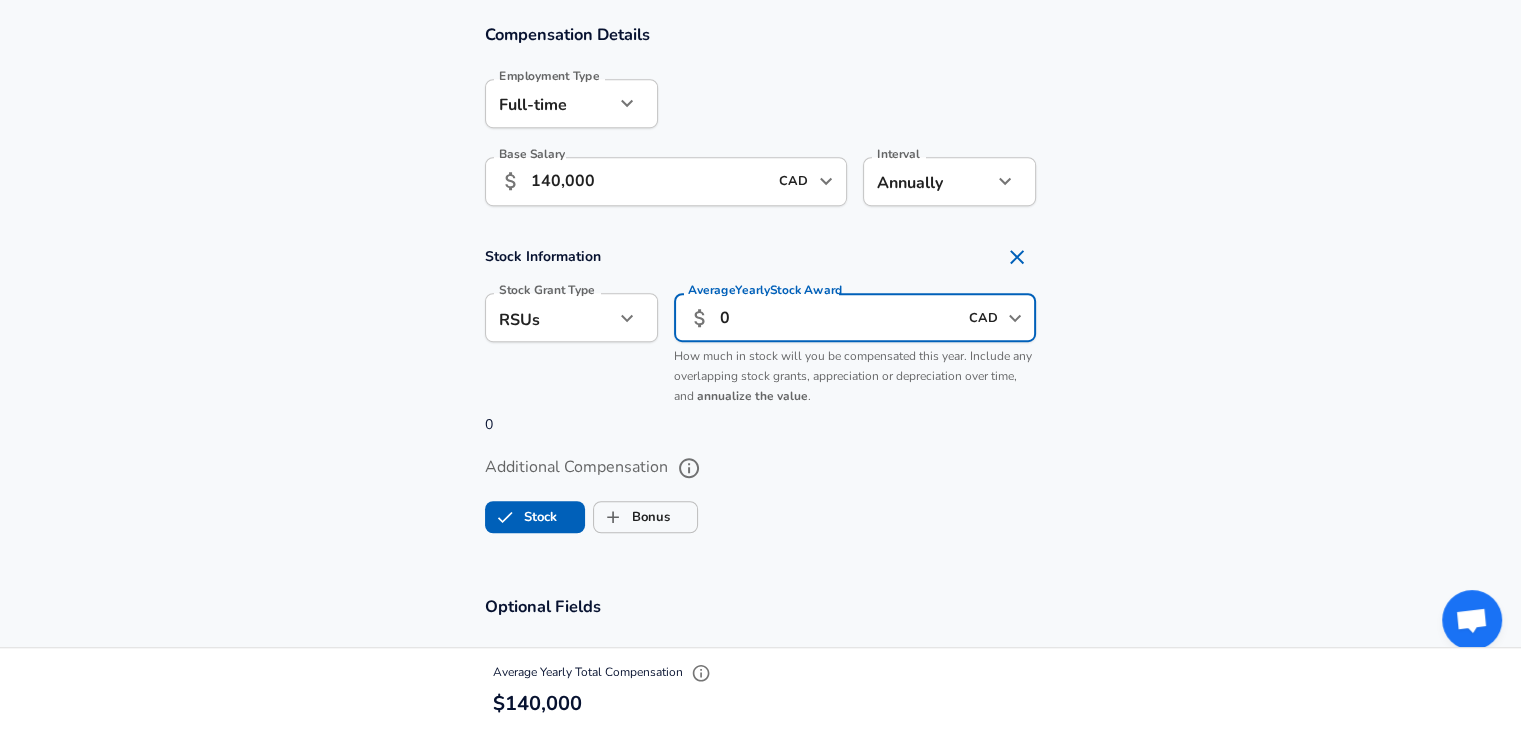 type on "0" 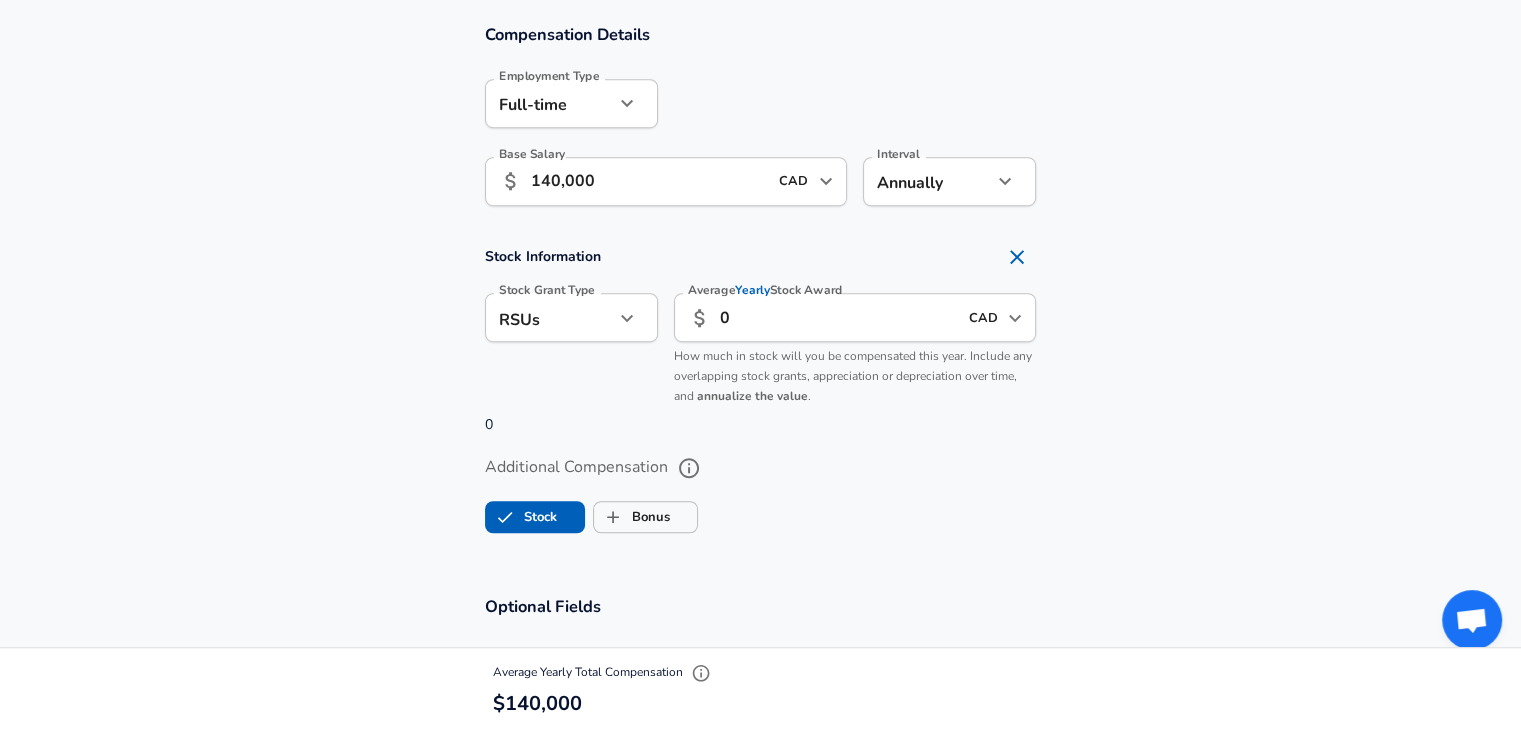 click on "Additional Compensation   Stock Bonus" at bounding box center [760, 488] 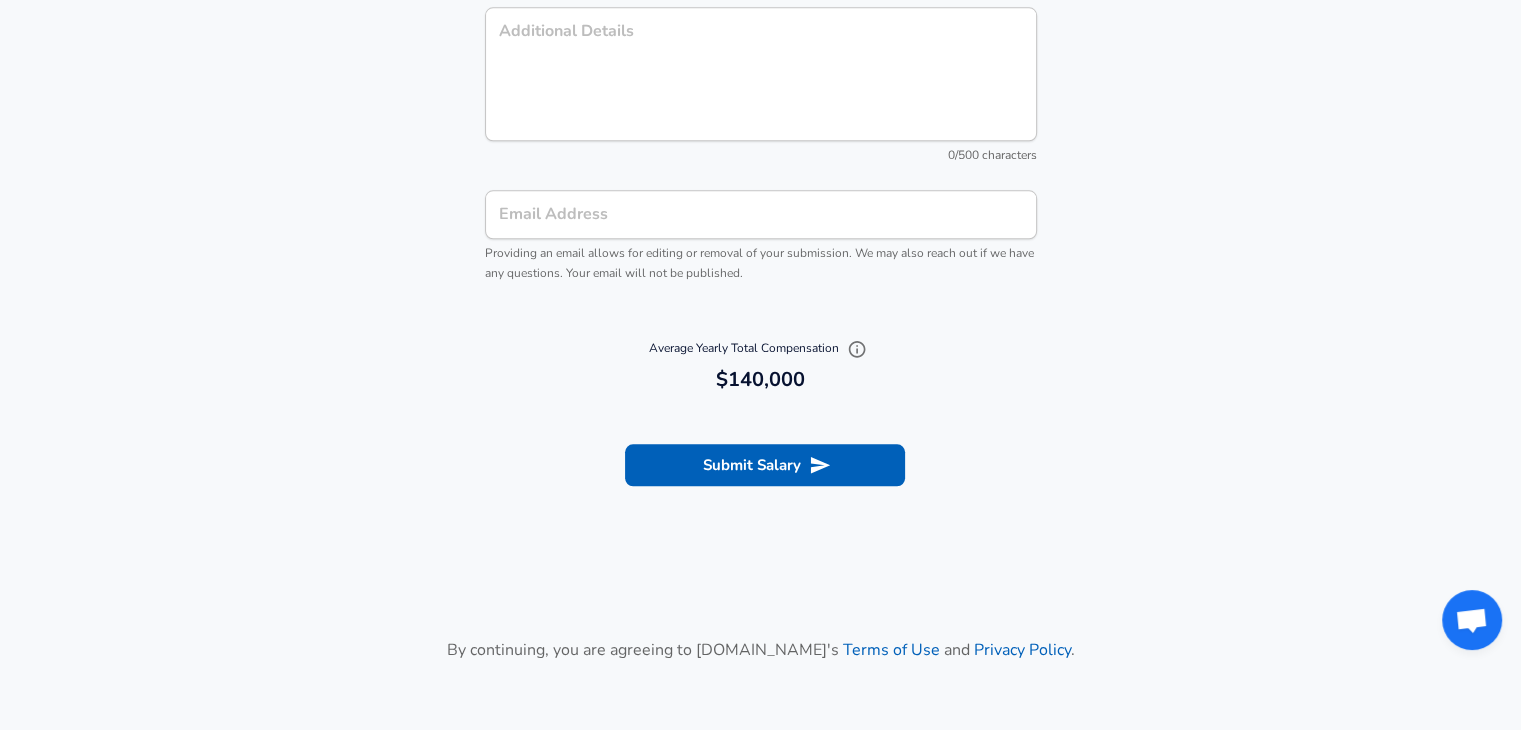 scroll, scrollTop: 2243, scrollLeft: 0, axis: vertical 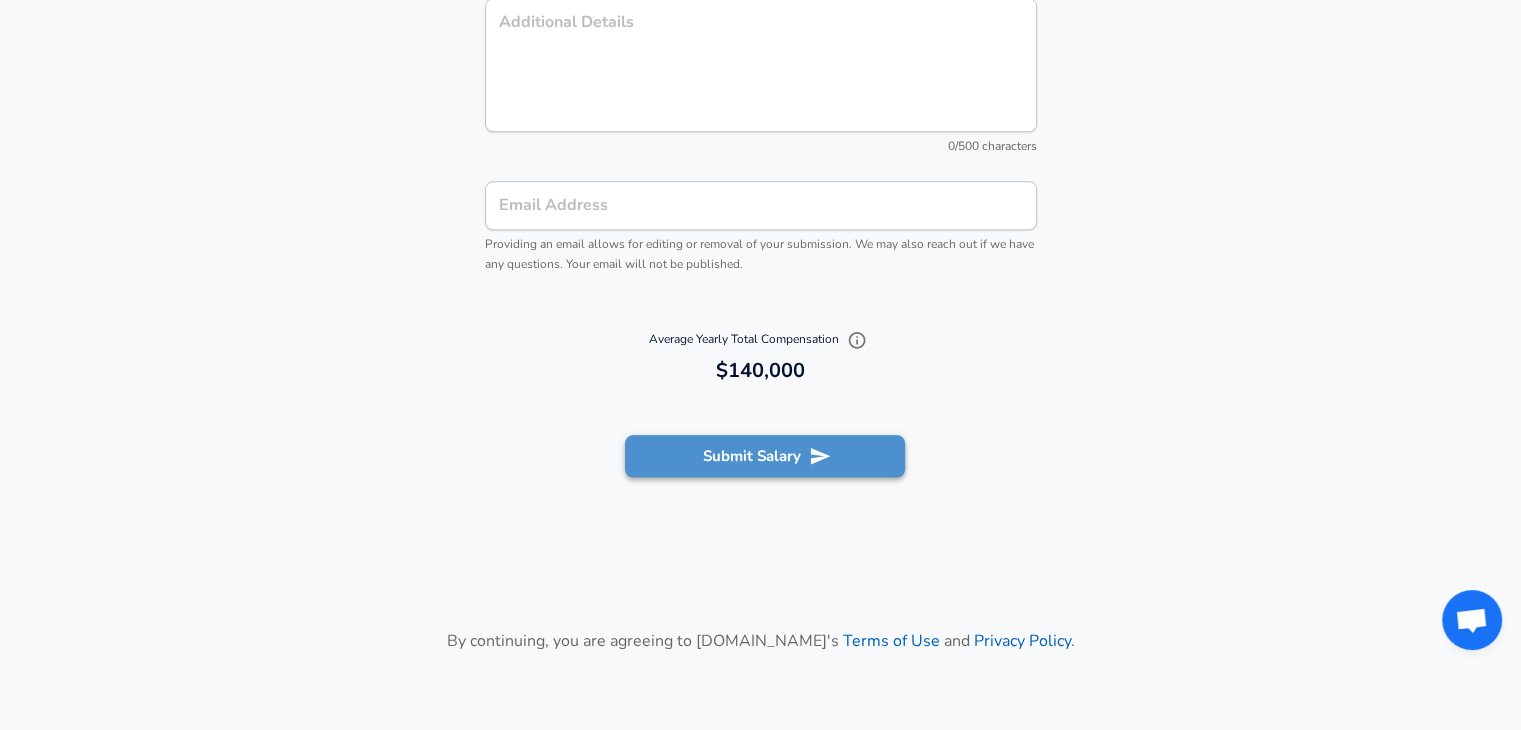 click on "Submit Salary" at bounding box center [765, 456] 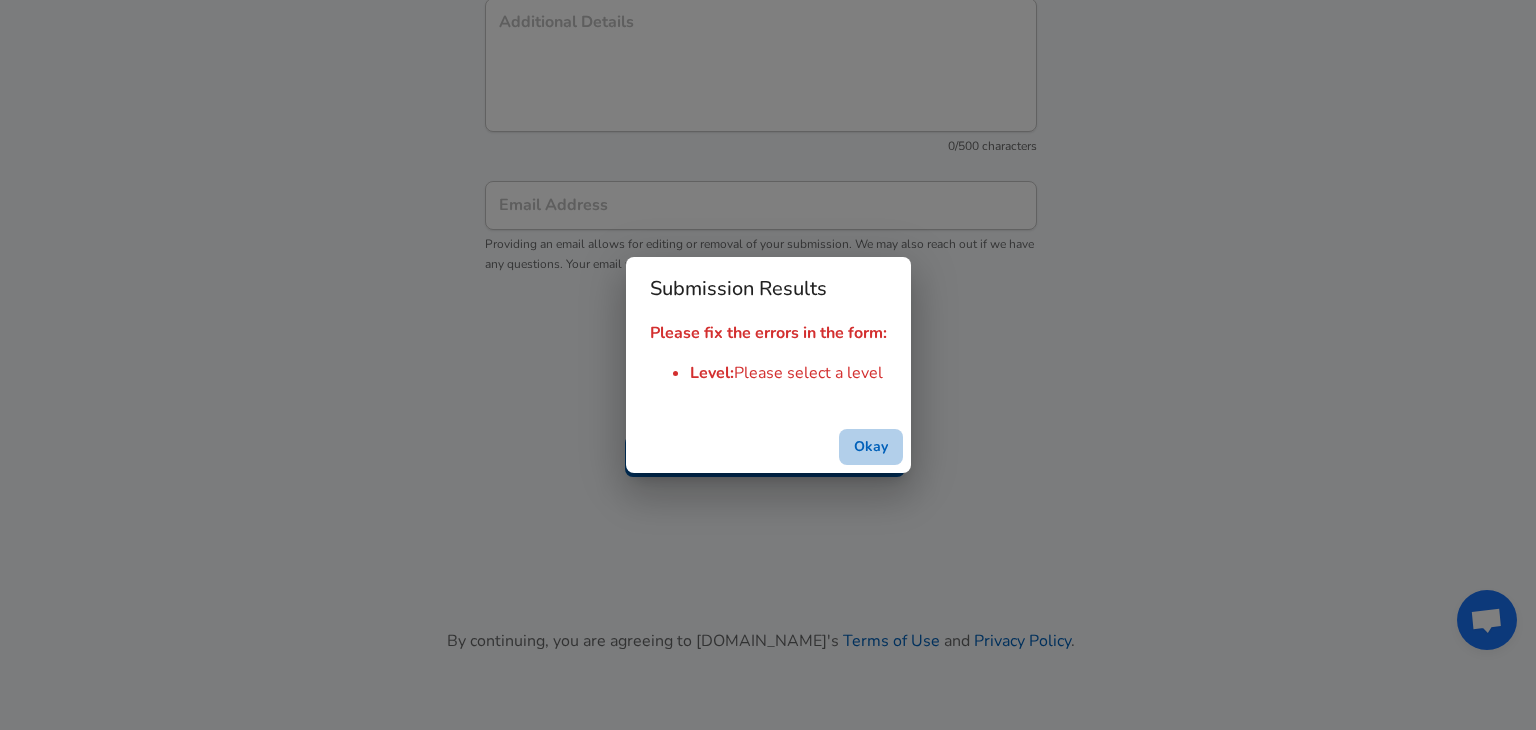 click on "Okay" at bounding box center (871, 447) 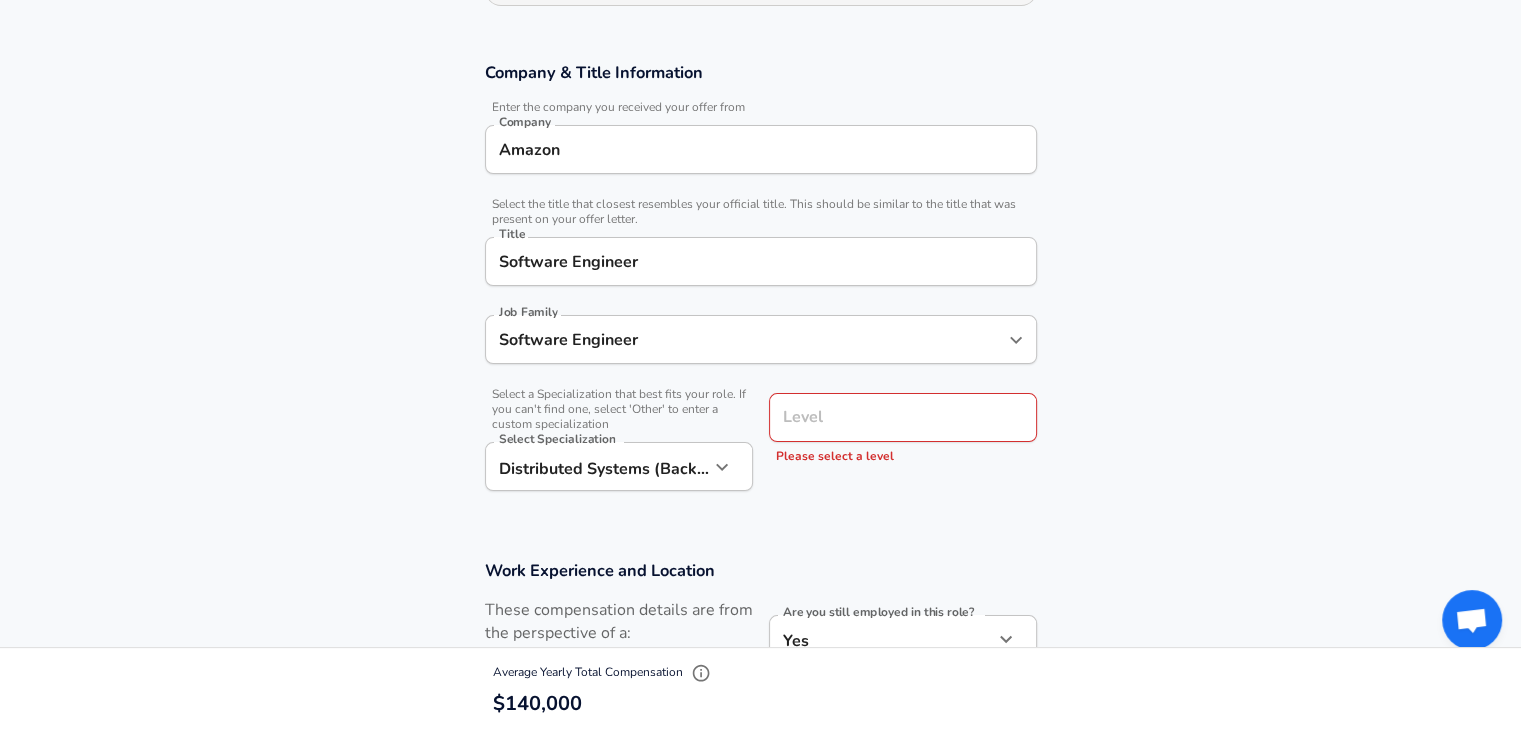 scroll, scrollTop: 358, scrollLeft: 0, axis: vertical 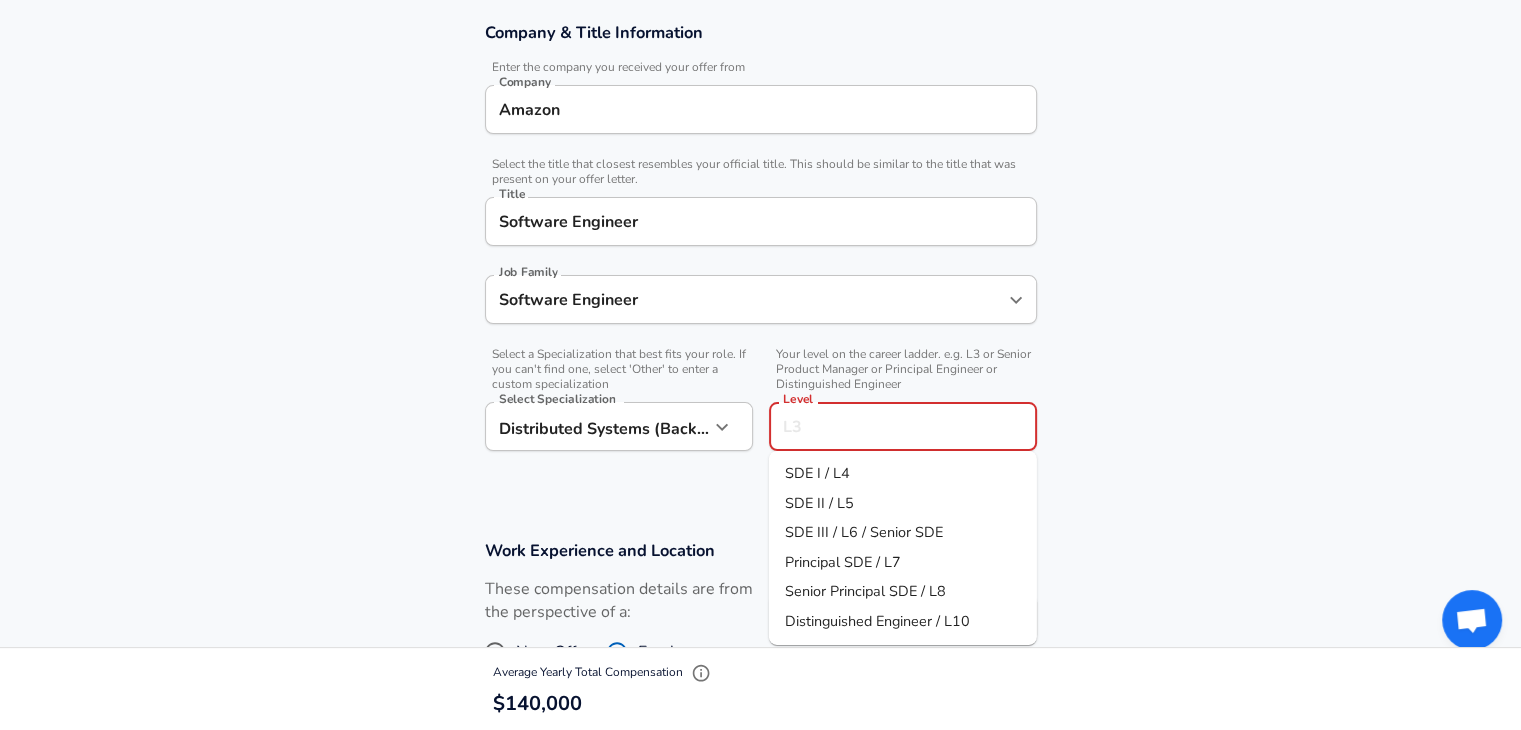 click on "Level" at bounding box center [903, 426] 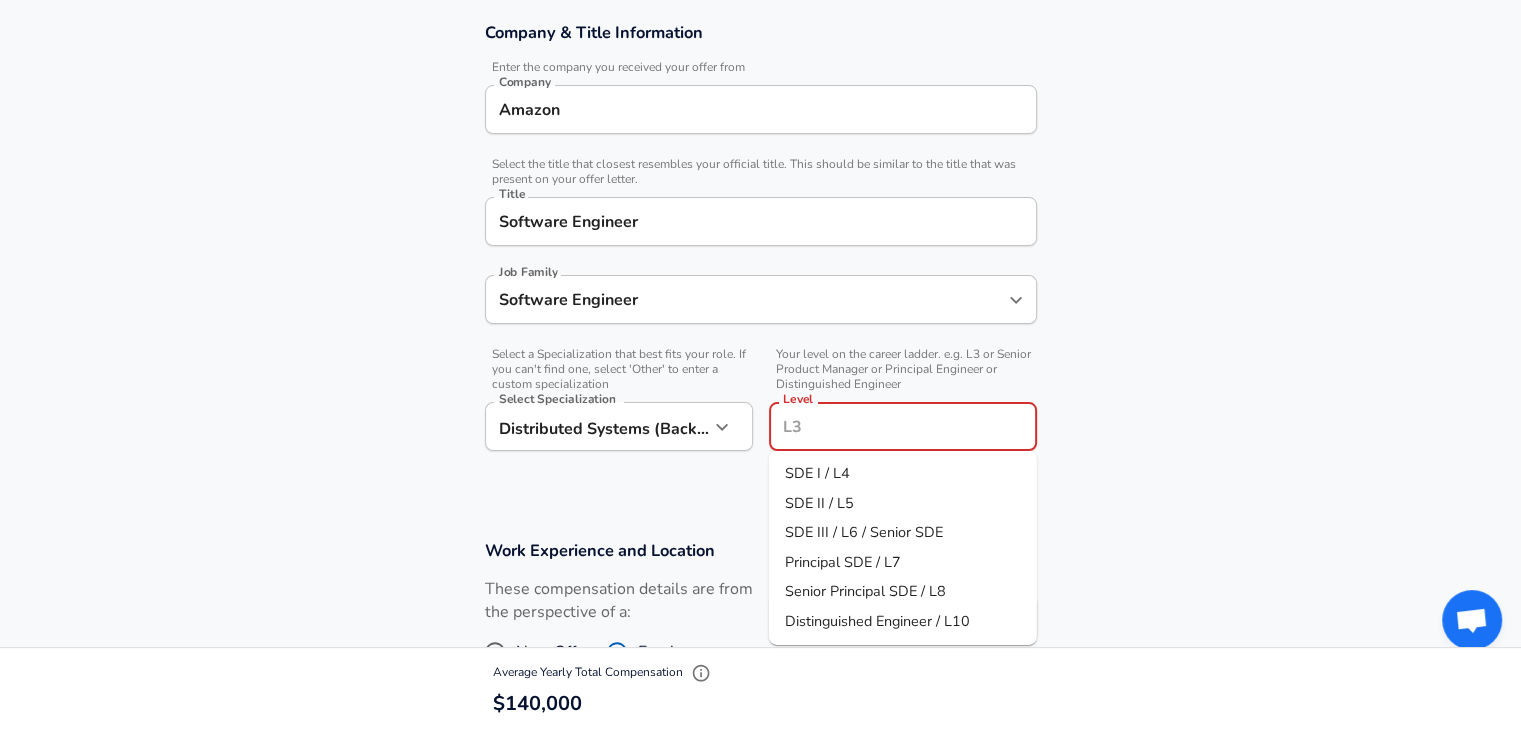 click on "SDE II / L5" at bounding box center [819, 502] 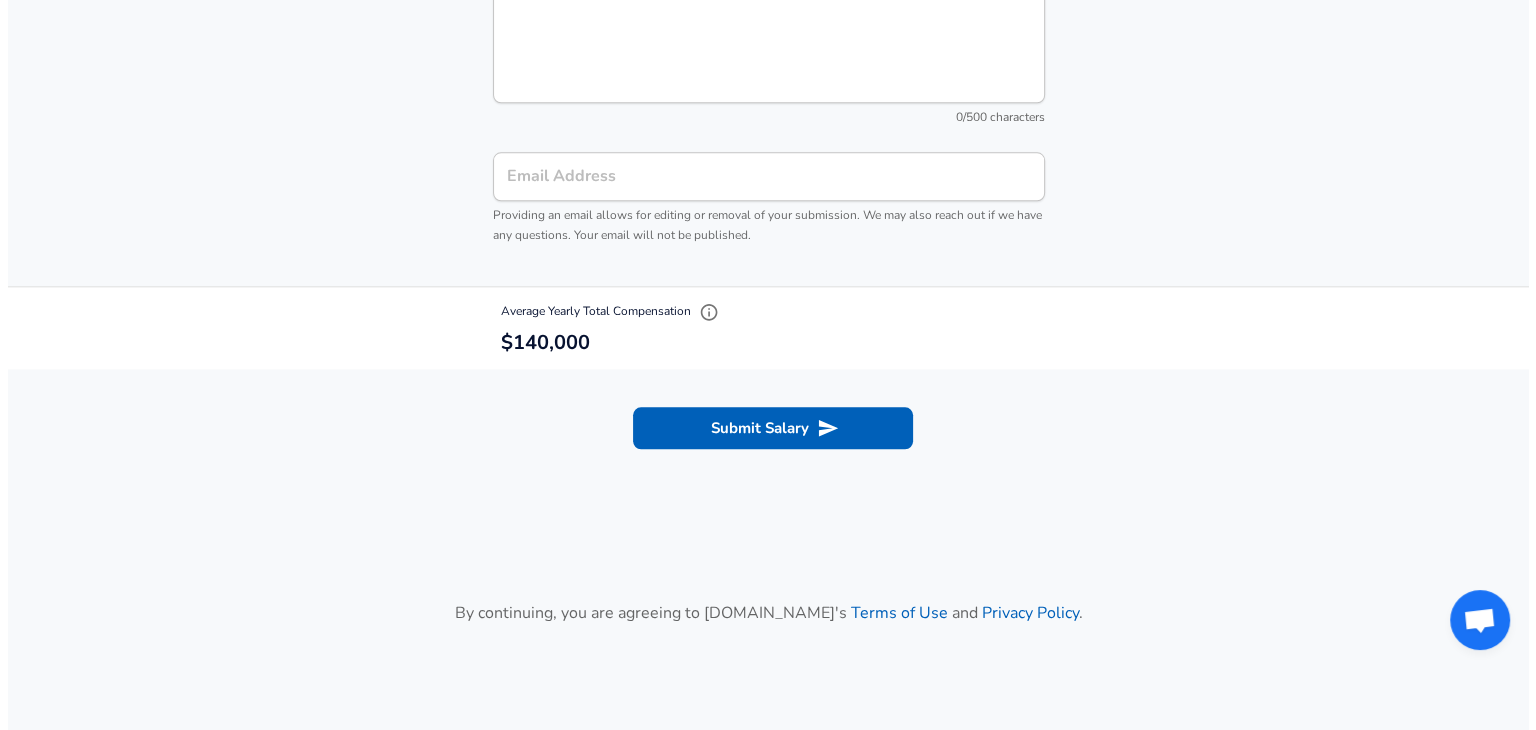 scroll, scrollTop: 2331, scrollLeft: 0, axis: vertical 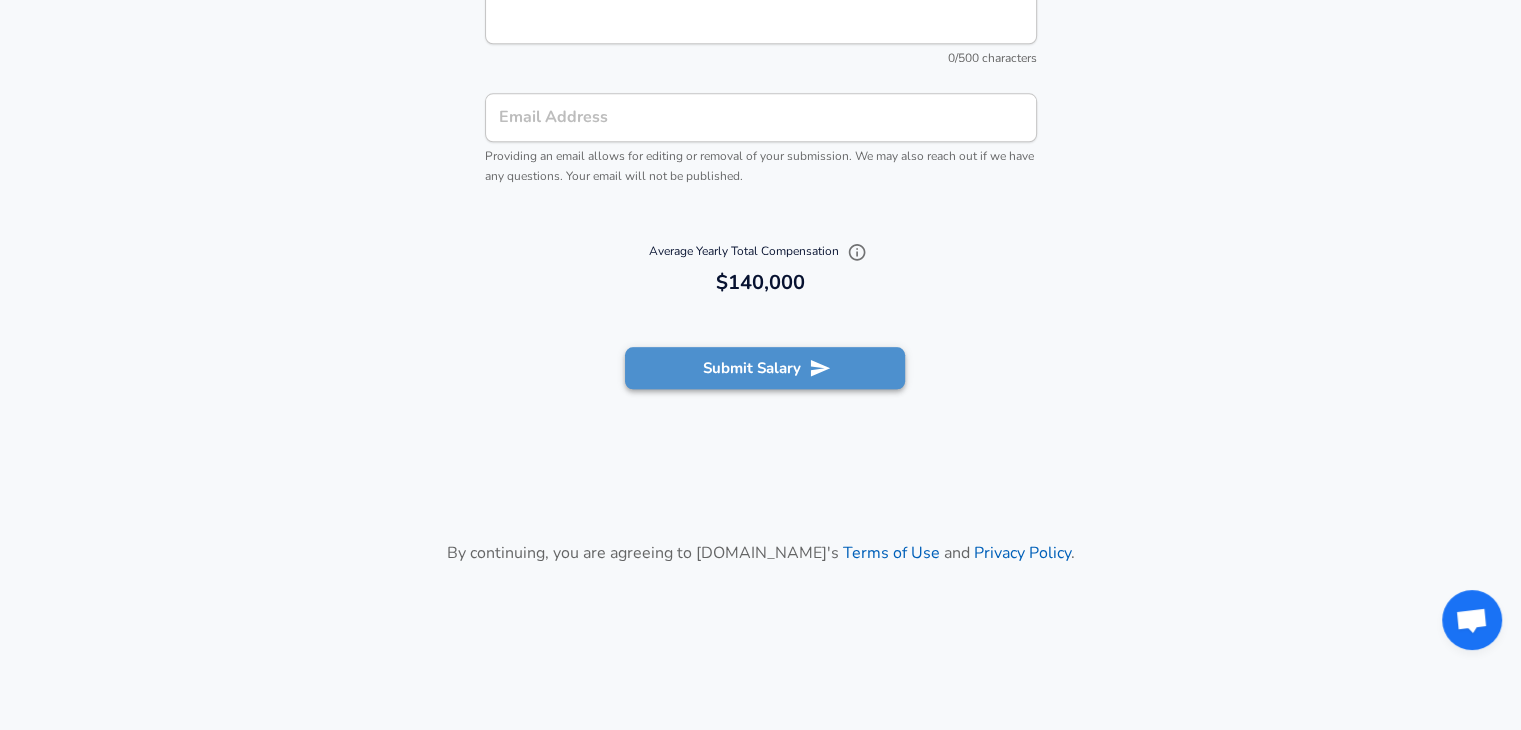 click on "Submit Salary" at bounding box center [765, 368] 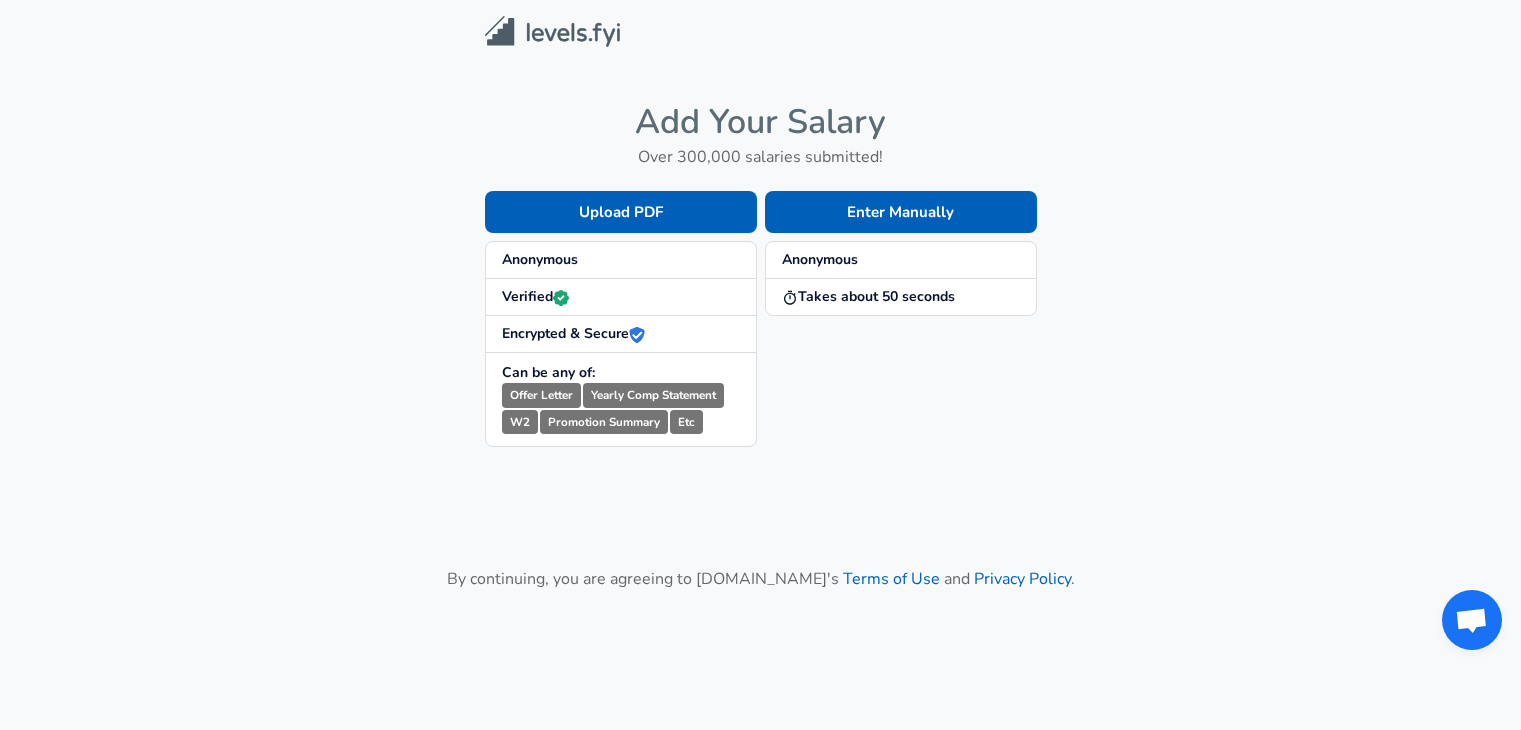 scroll, scrollTop: 128, scrollLeft: 0, axis: vertical 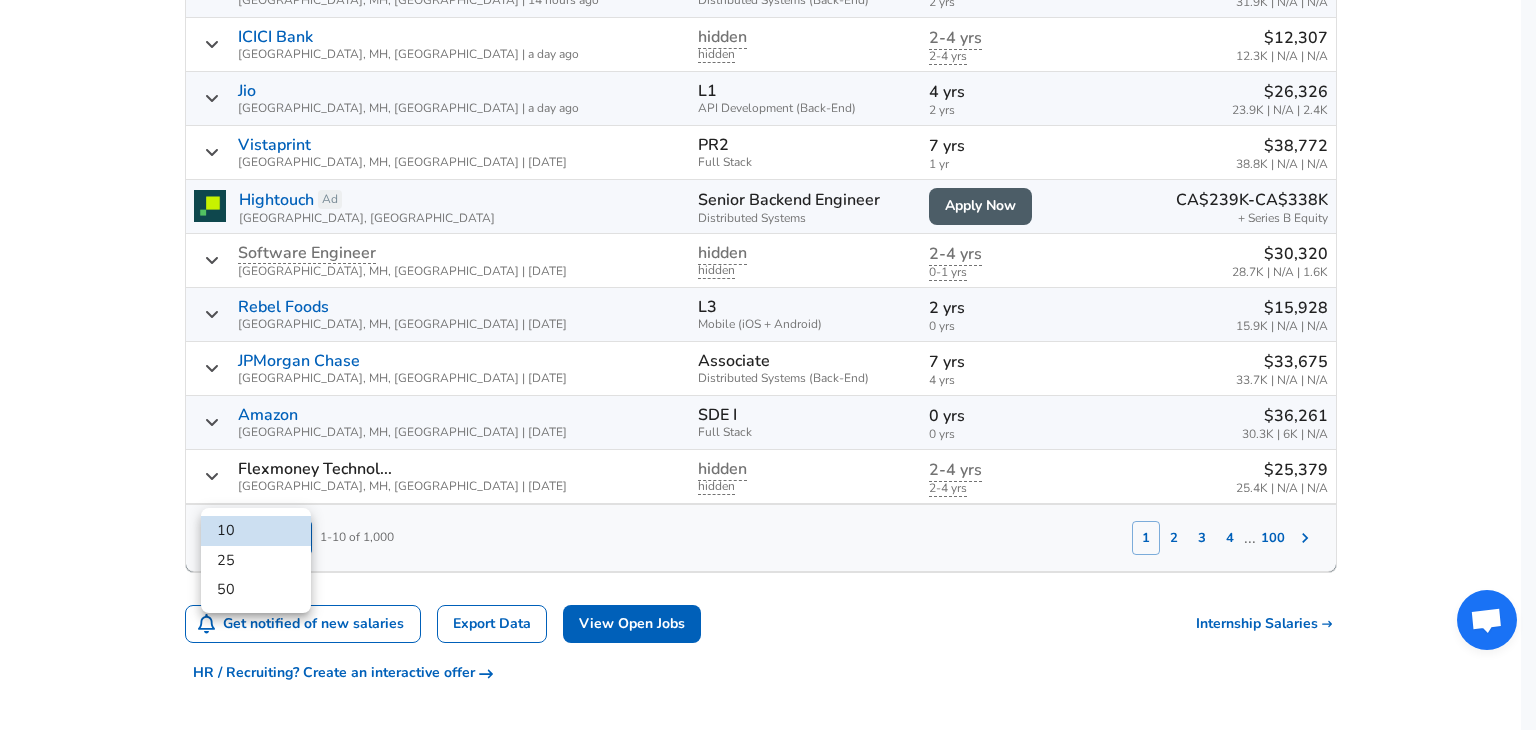 click on "For Employers C$ CAD / yr Change English ([GEOGRAPHIC_DATA]) Change Login Sign Up All Data By Location By Company By Title Salary Calculator Chart Visualizations Verified Salaries Internships Negotiation Support Compare Benefits Who's Hiring 2024 Pay Report Top Paying Companies Integrate Blog Press Google Software Engineer Product Manager [US_STATE][GEOGRAPHIC_DATA] Area Data Scientist View Individual Data Points   Levels FYI Logo Salaries 📂   All Data 🌎   By Location 🏢   By Company 🖋    By Title 🏭️    By Industry 📍   Salary Heatmap 📈   Chart Visualizations 🔥   Real-time Percentiles 🎓   Internships ❣️   Compare Benefits 🎬   2024 Pay Report 🏆   Top Paying Companies 💸   Calculate Meeting Cost #️⃣   Salary Calculator Contribute Add Salary Add Company Benefits Add Level Mapping Jobs Services Candidate Services 💵  Negotiation Coaching 📄  Resume Review 🎁  Gift a Resume Review For Employers Interactive Offers Real-time Percentiles  🔥 Compensation Benchmarking For Academic Research" at bounding box center (768, -969) 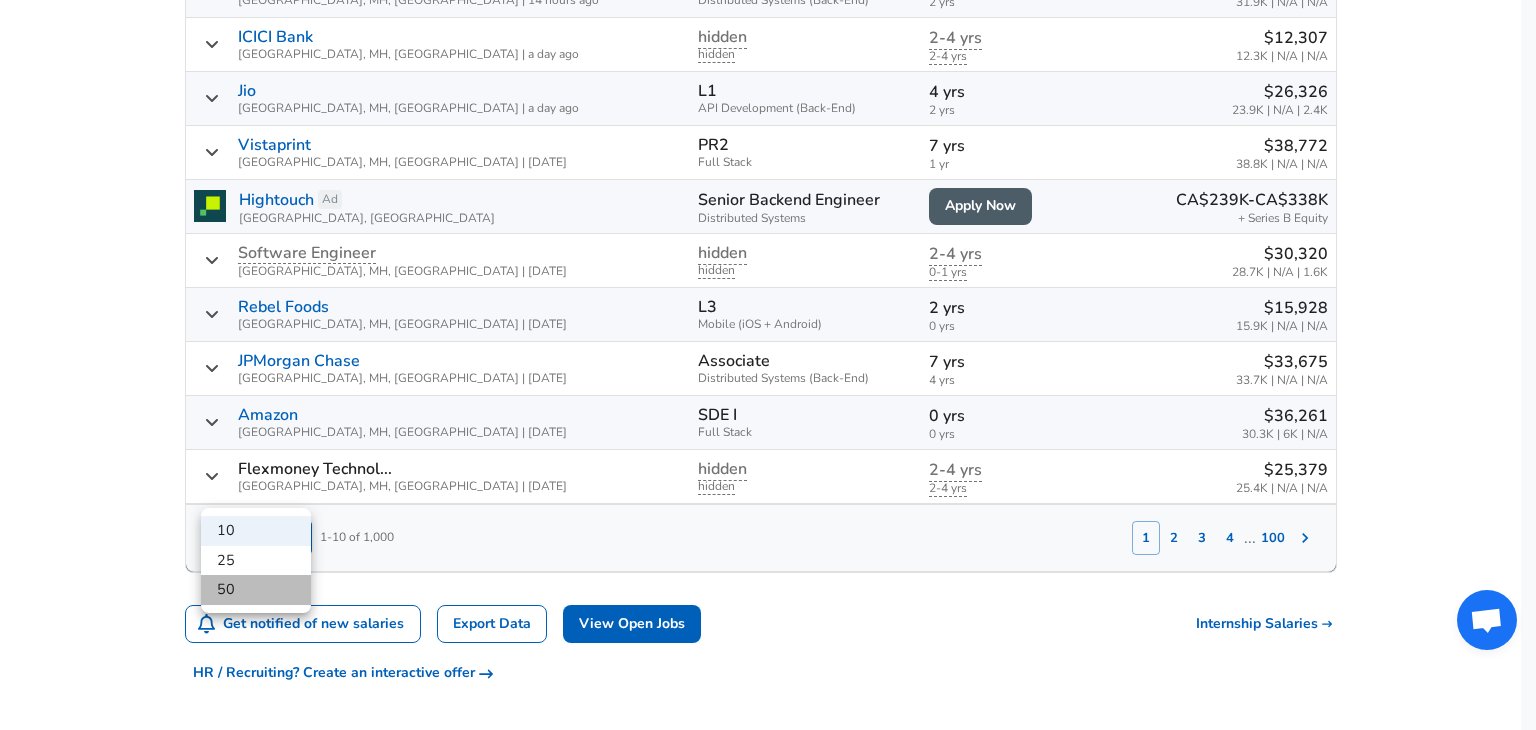 click on "50" at bounding box center [256, 590] 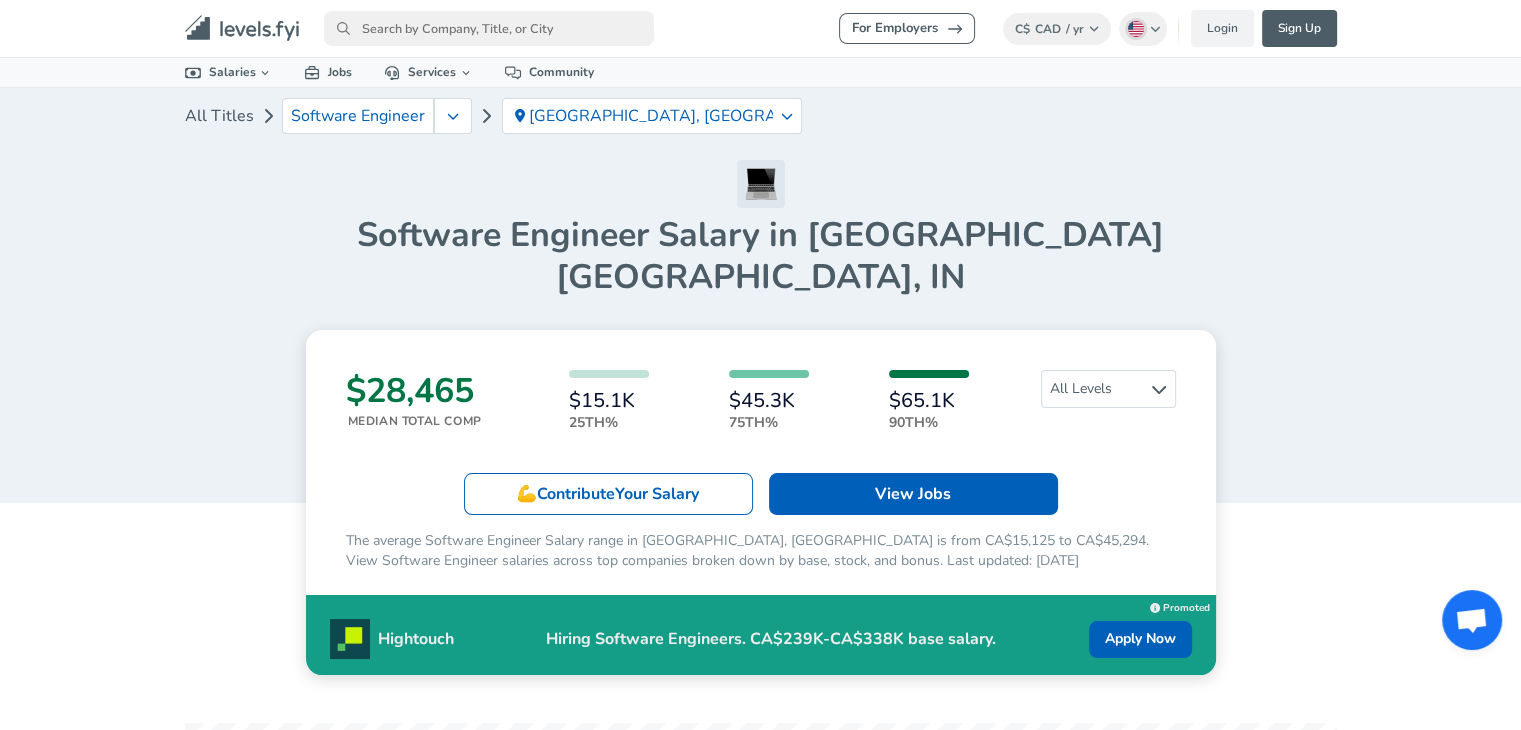 scroll, scrollTop: 2, scrollLeft: 0, axis: vertical 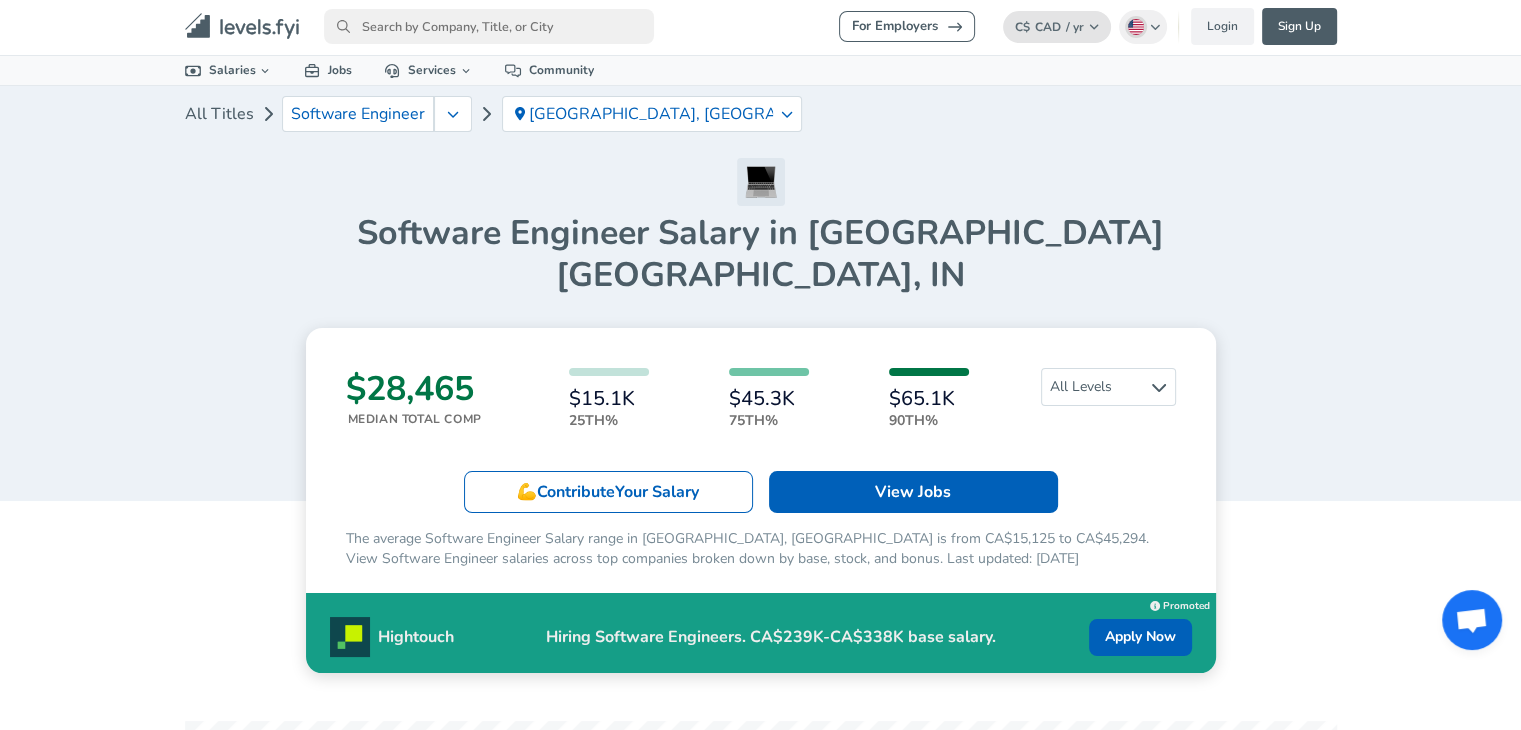click on "CAD" at bounding box center (1048, 27) 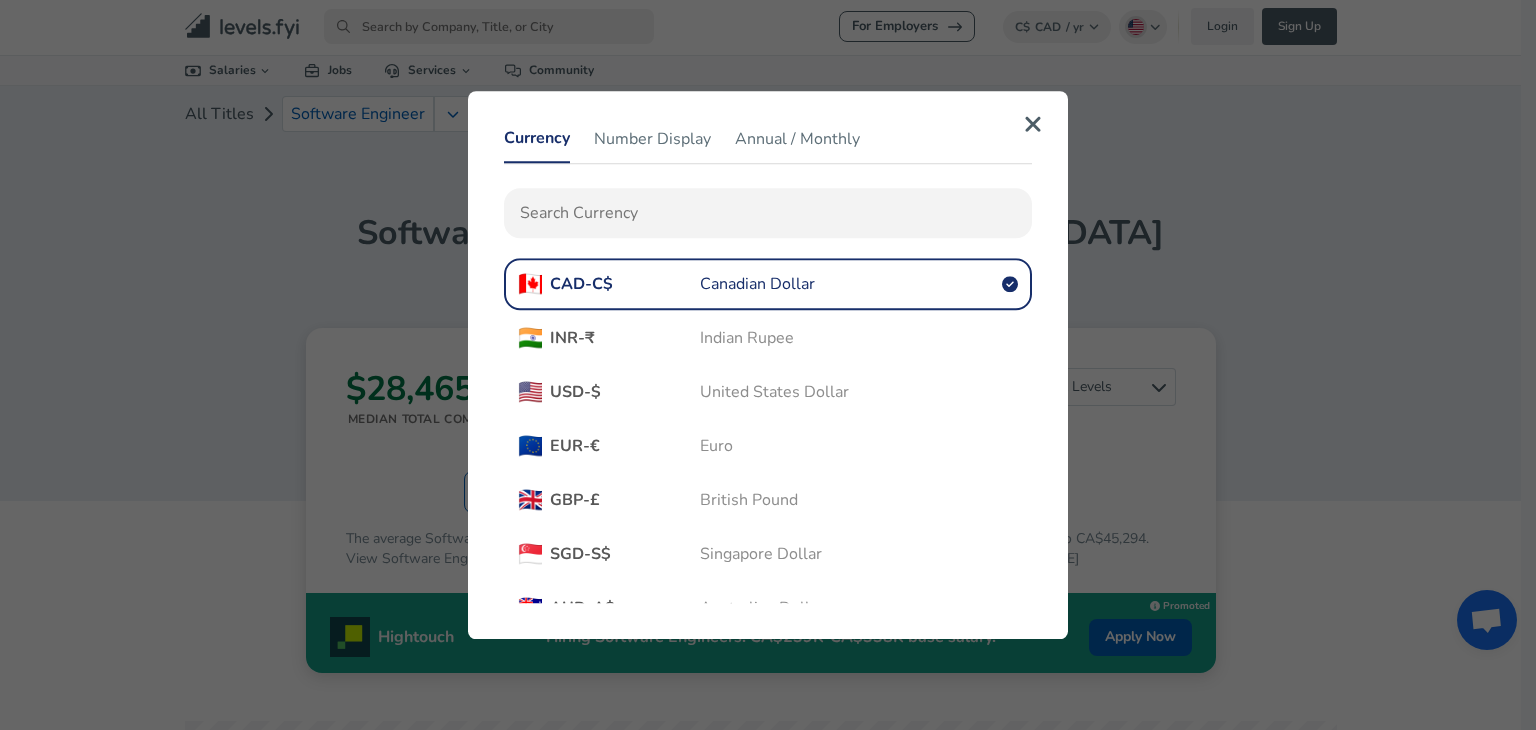click on "INR  -  ₹" at bounding box center [625, 338] 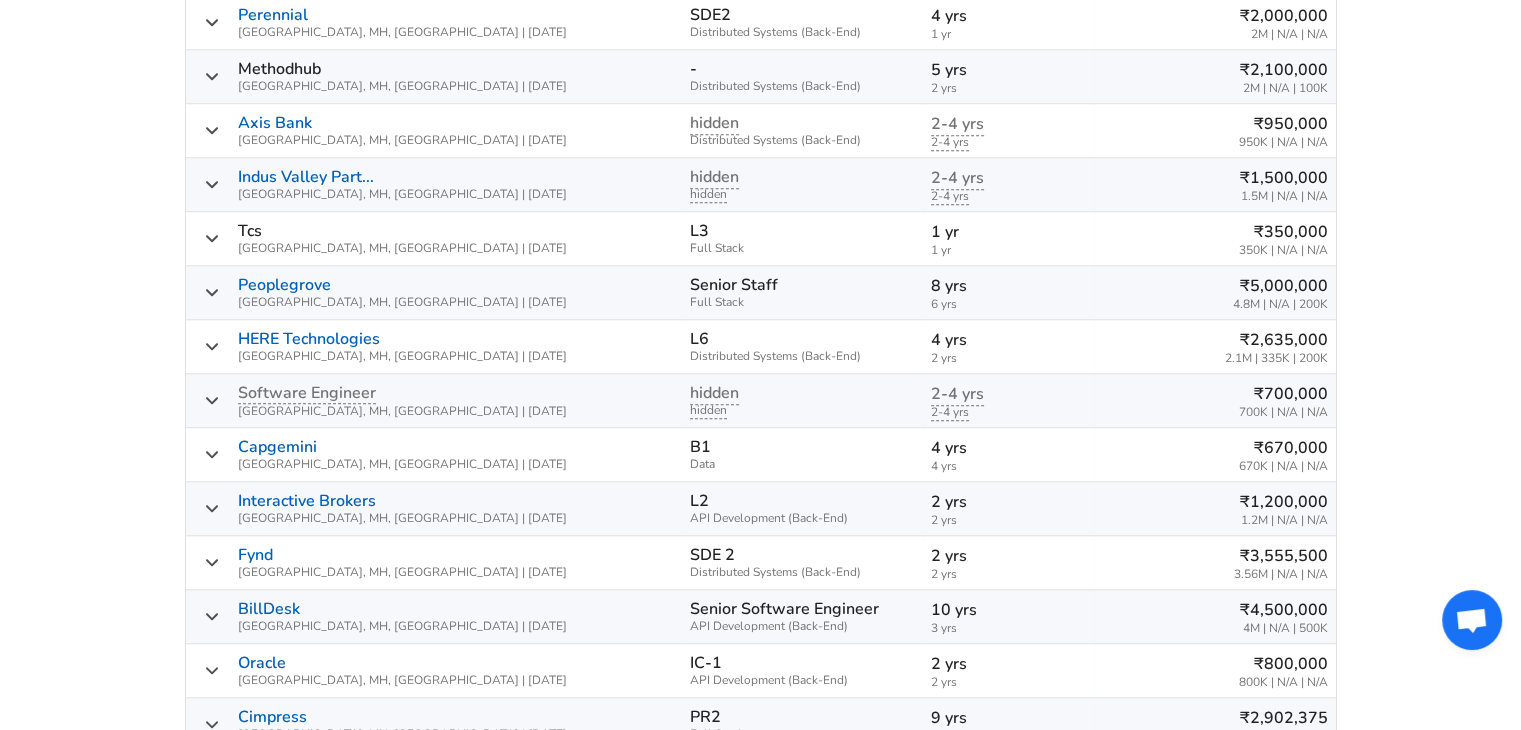 scroll, scrollTop: 1923, scrollLeft: 0, axis: vertical 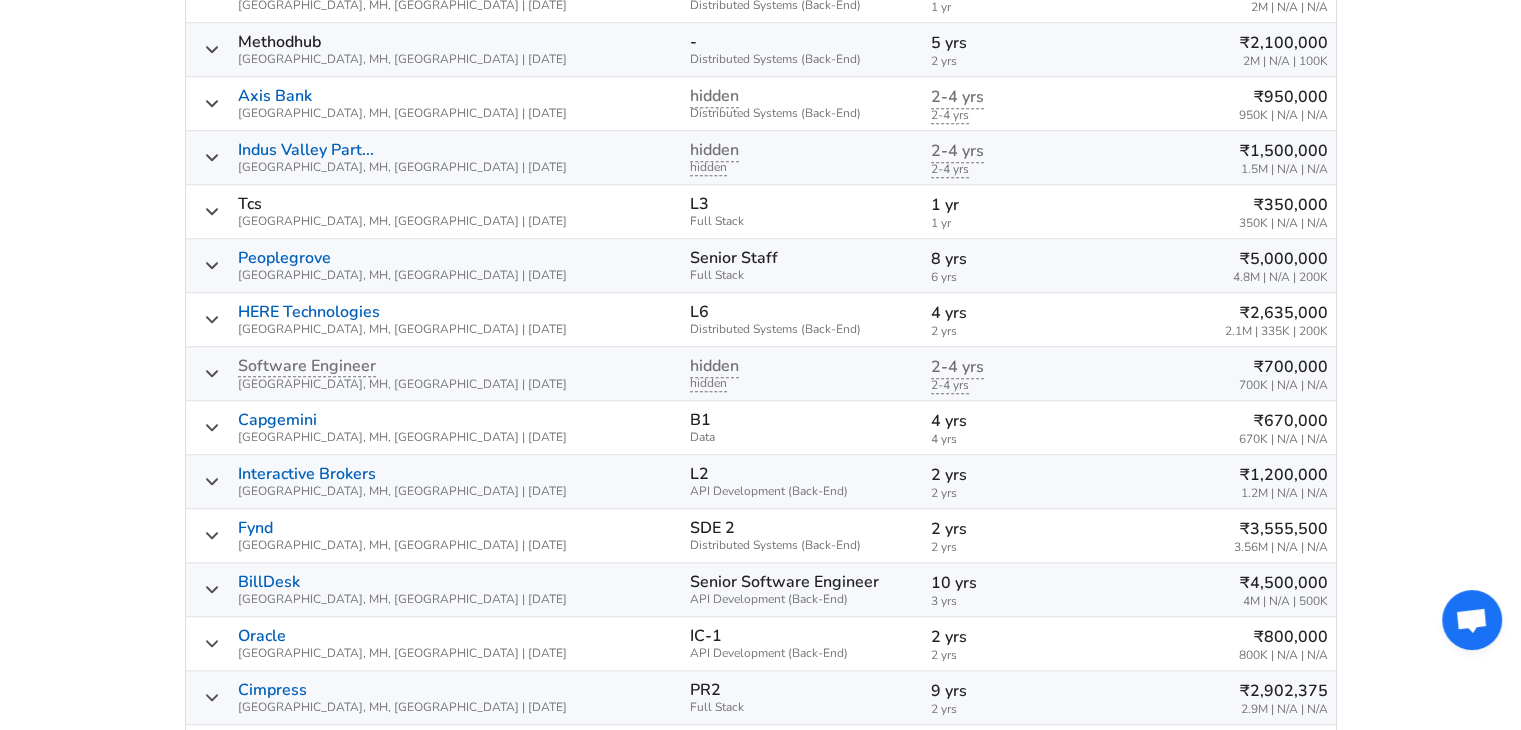 click on "Fynd   [GEOGRAPHIC_DATA], MH, [GEOGRAPHIC_DATA]   |   [DATE]" at bounding box center [434, 535] 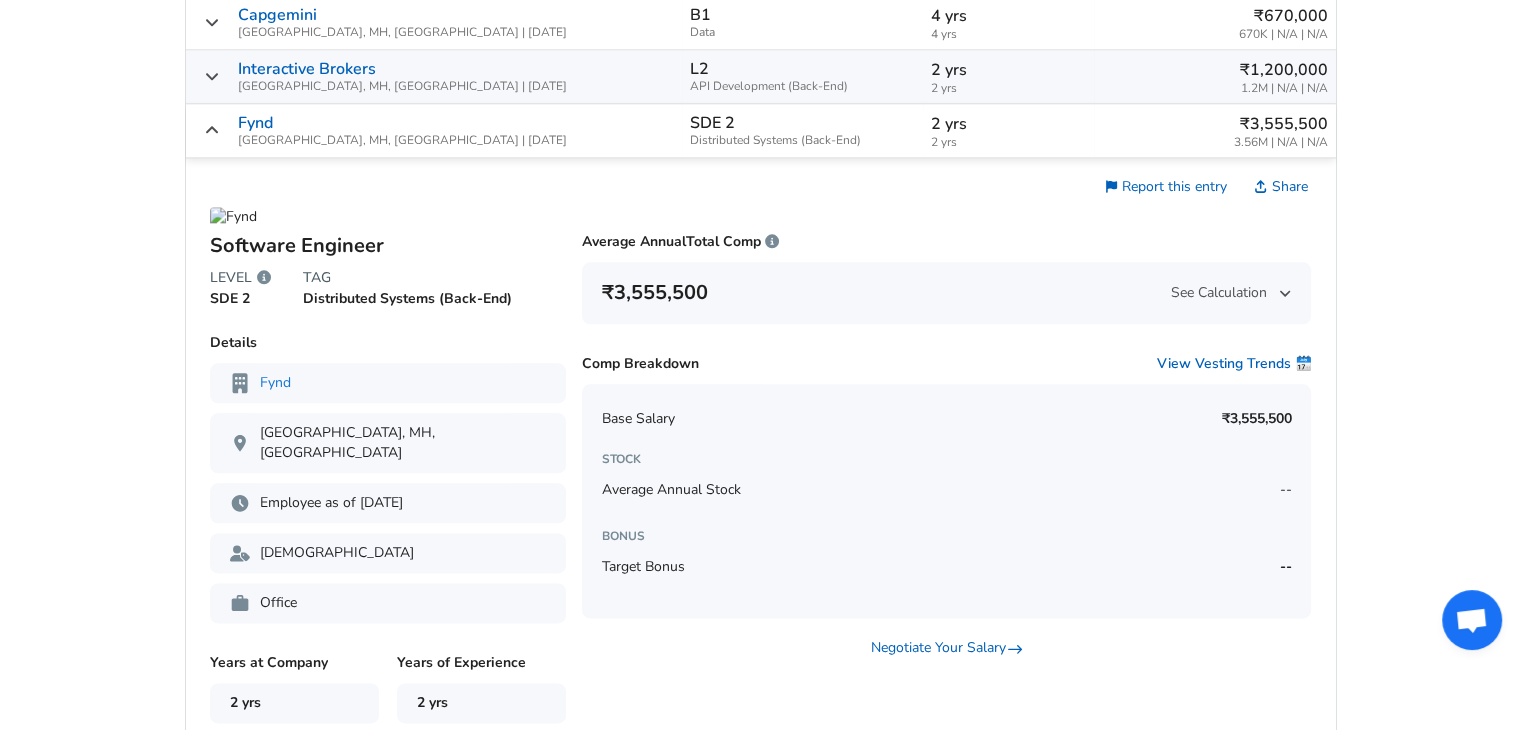 scroll, scrollTop: 2328, scrollLeft: 0, axis: vertical 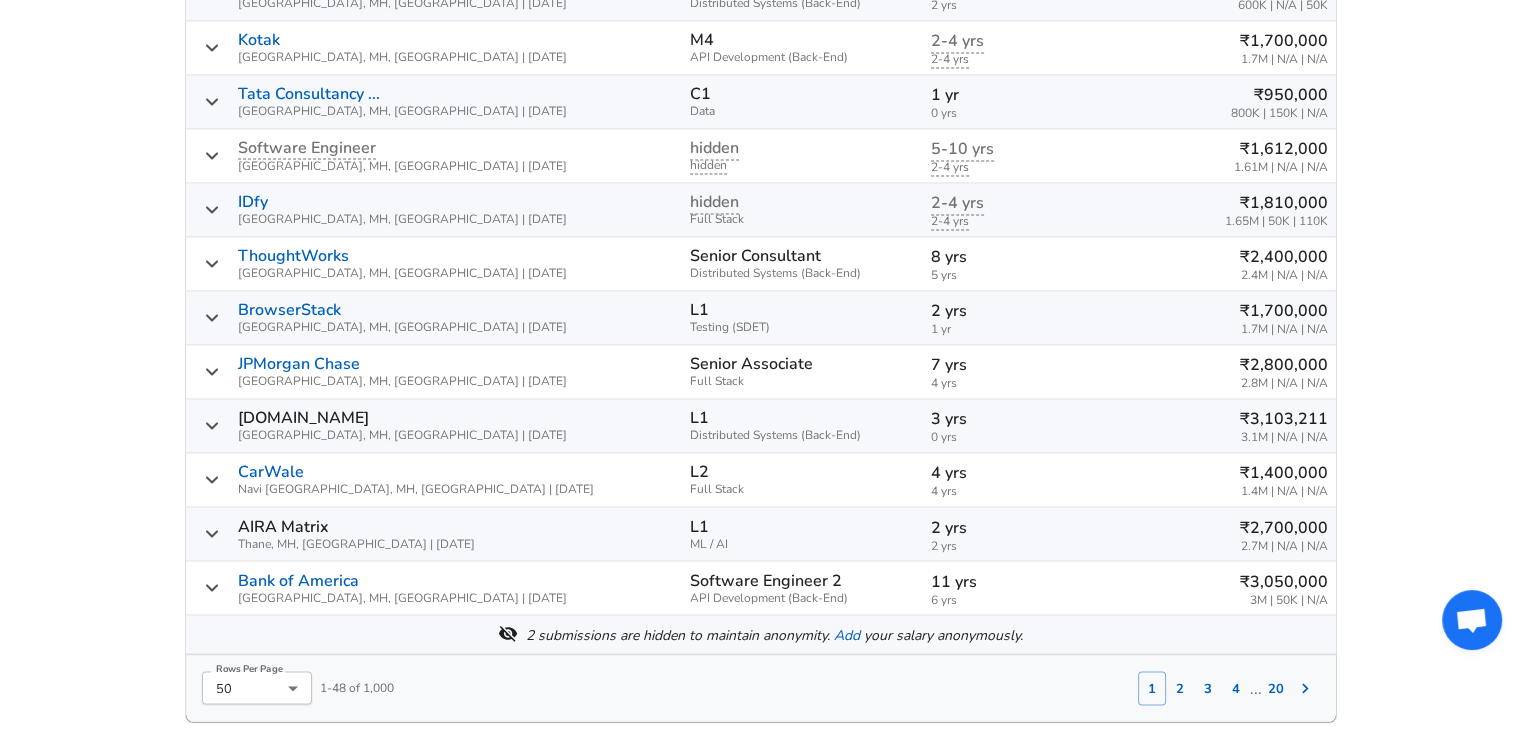click on "Software Engineer 2" at bounding box center (766, 580) 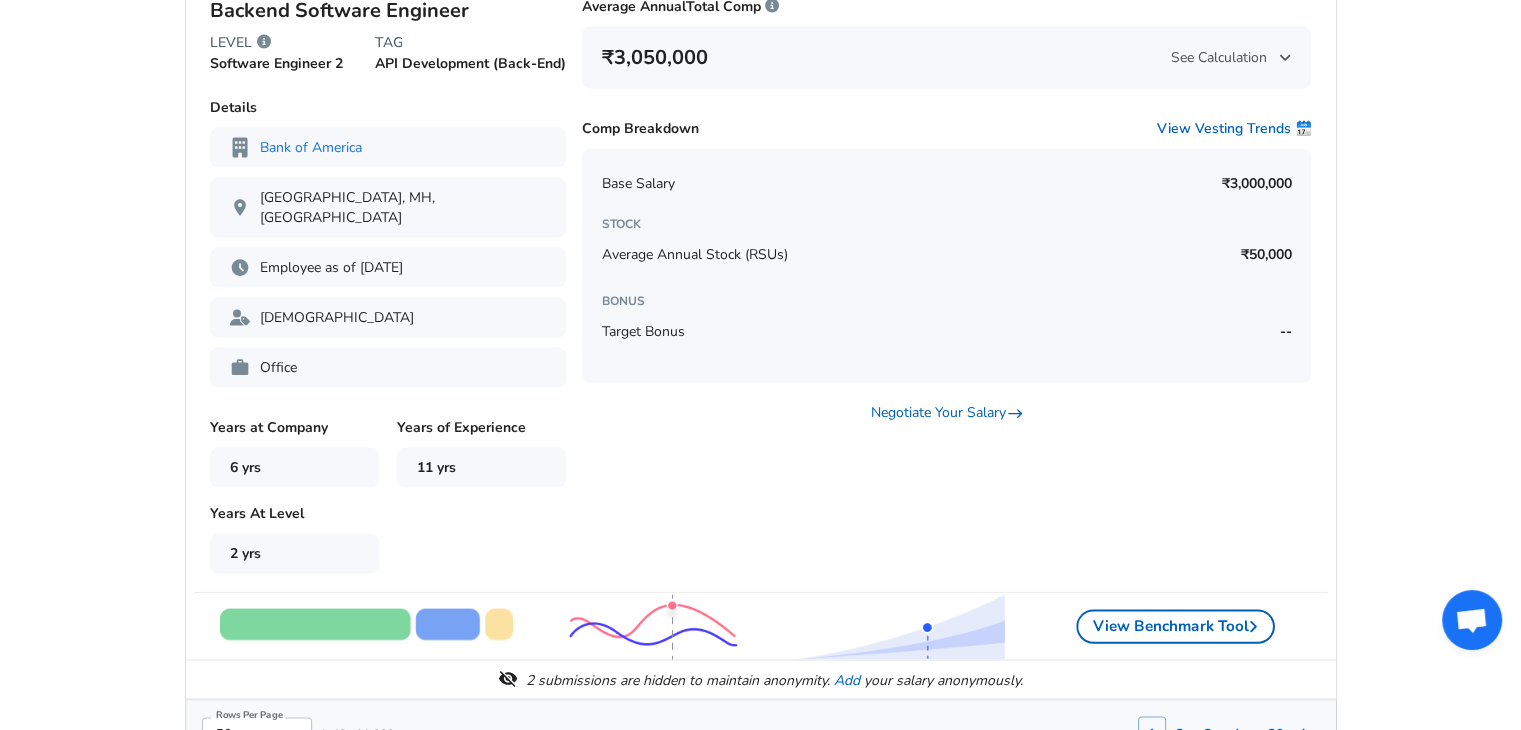 scroll, scrollTop: 3966, scrollLeft: 0, axis: vertical 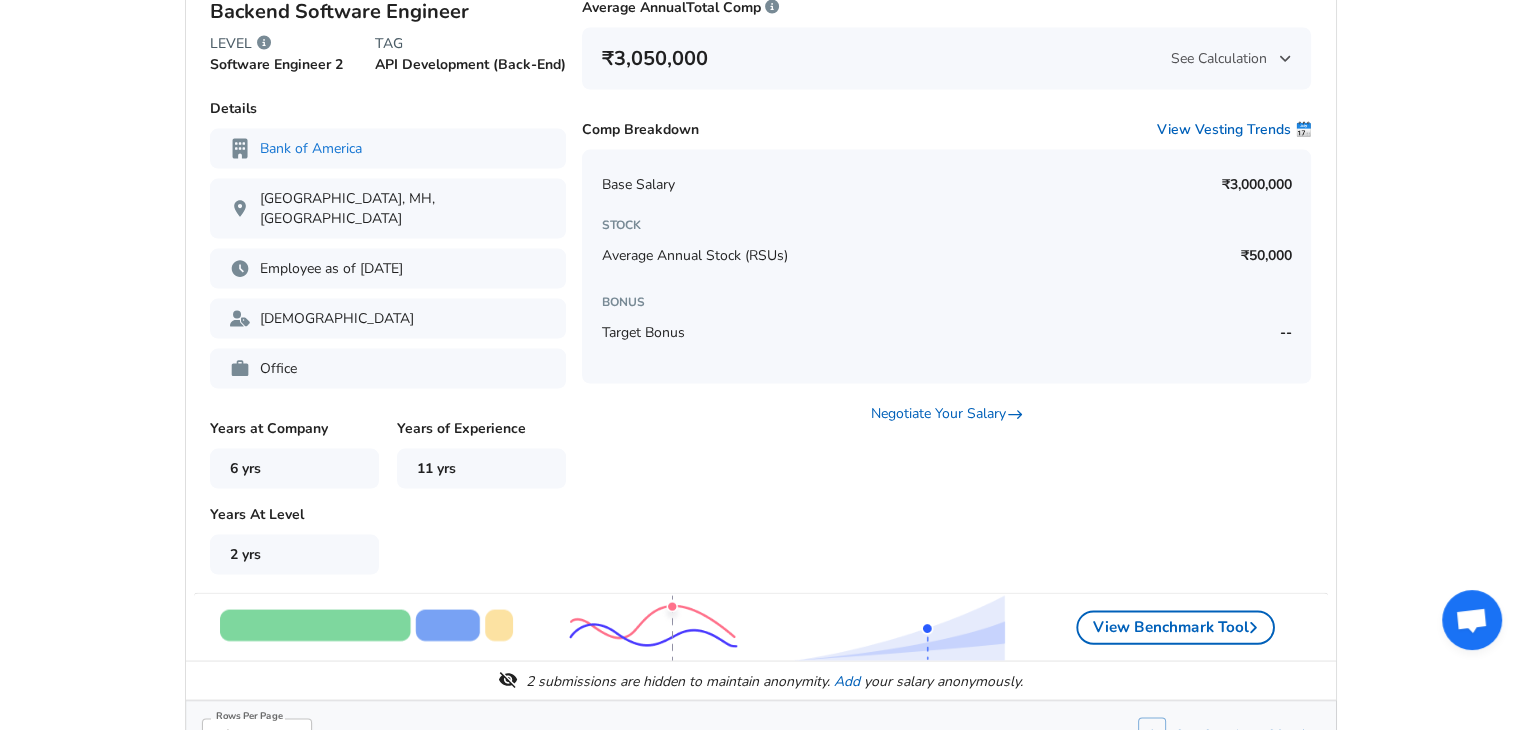 click on "2" at bounding box center (1180, 735) 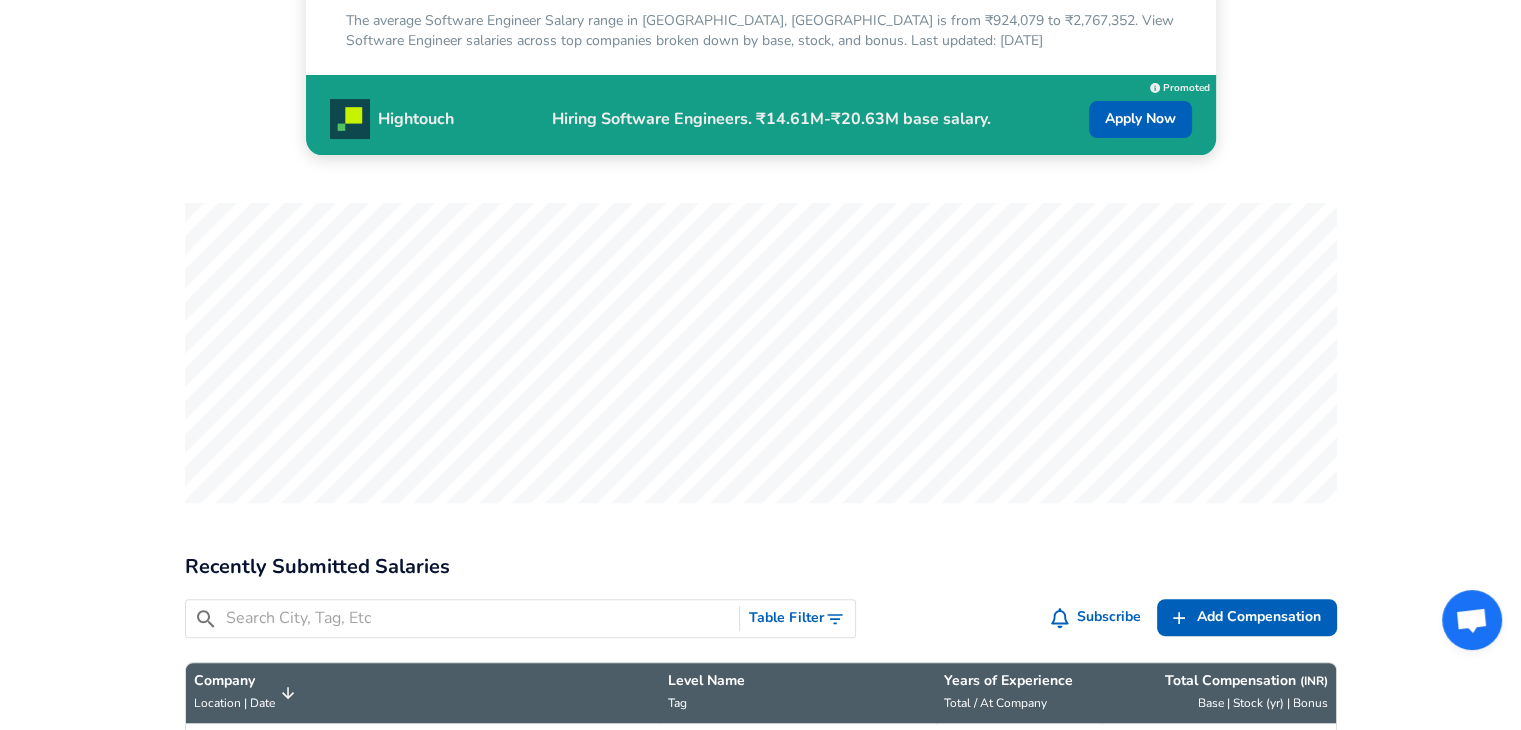 scroll, scrollTop: 0, scrollLeft: 0, axis: both 